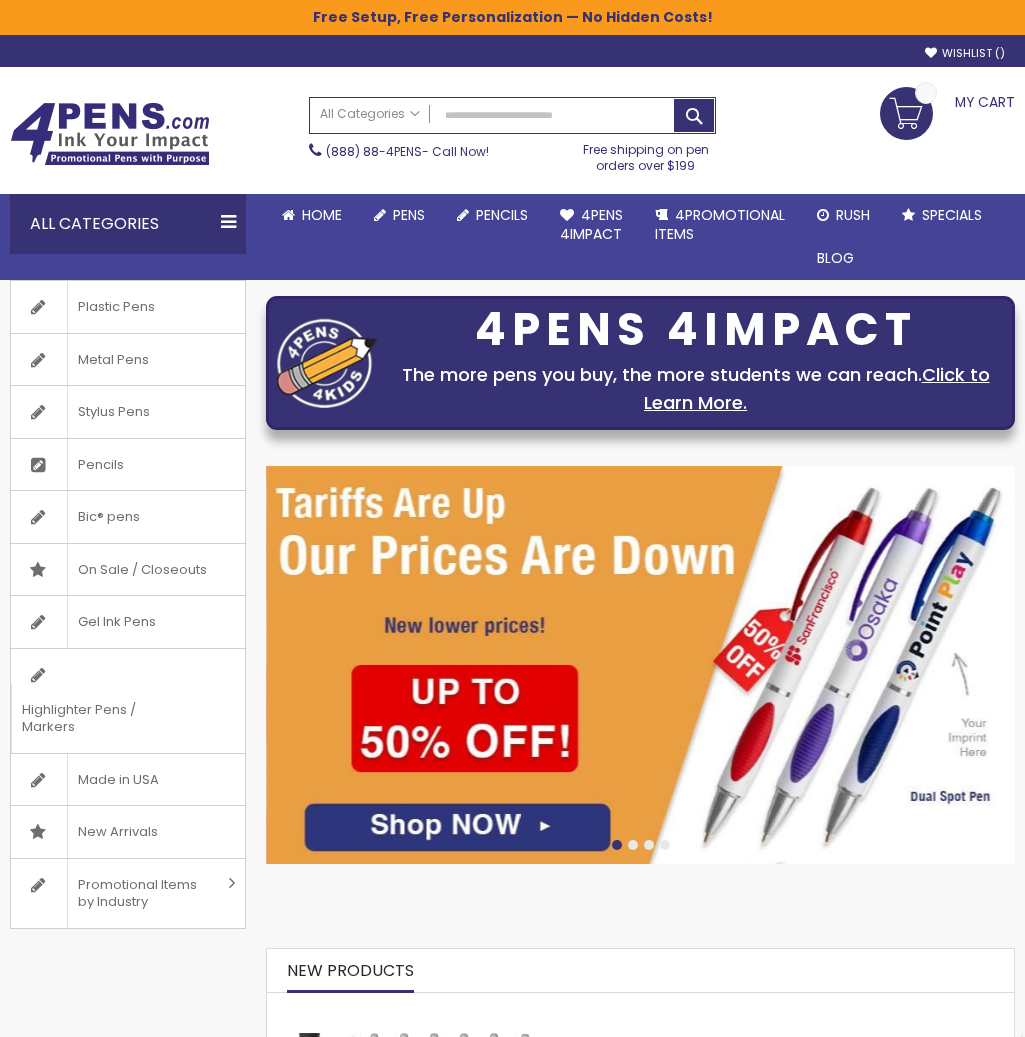 scroll, scrollTop: 0, scrollLeft: 0, axis: both 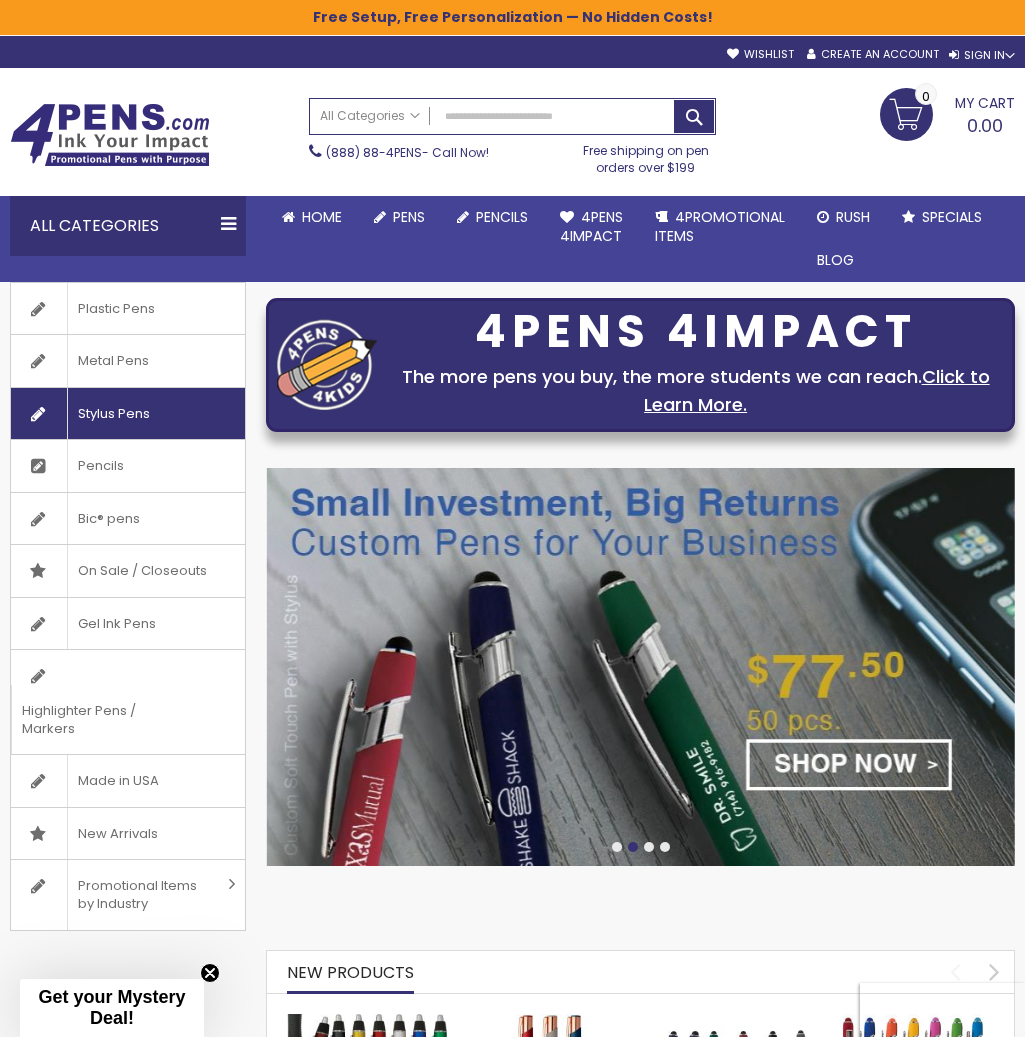 click on "Stylus Pens" at bounding box center [113, 414] 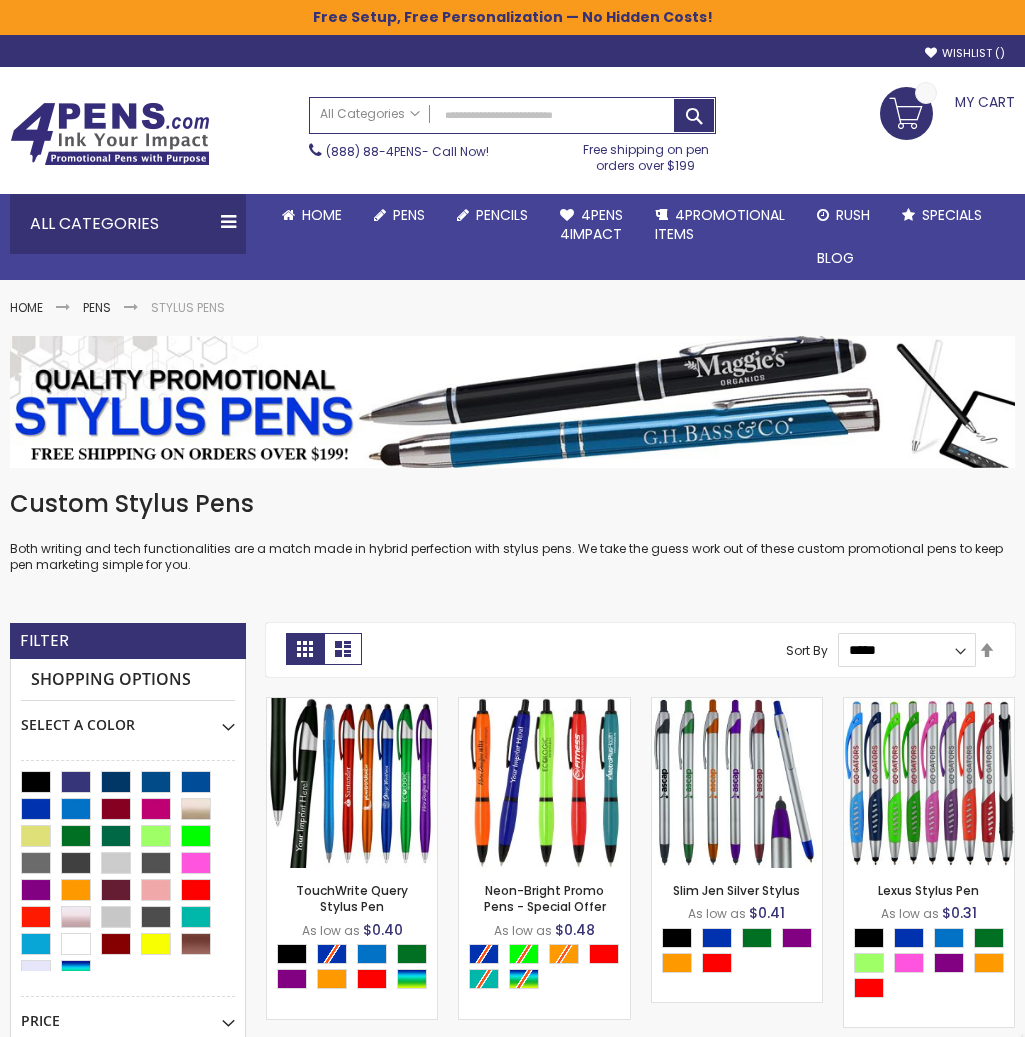 scroll, scrollTop: 0, scrollLeft: 0, axis: both 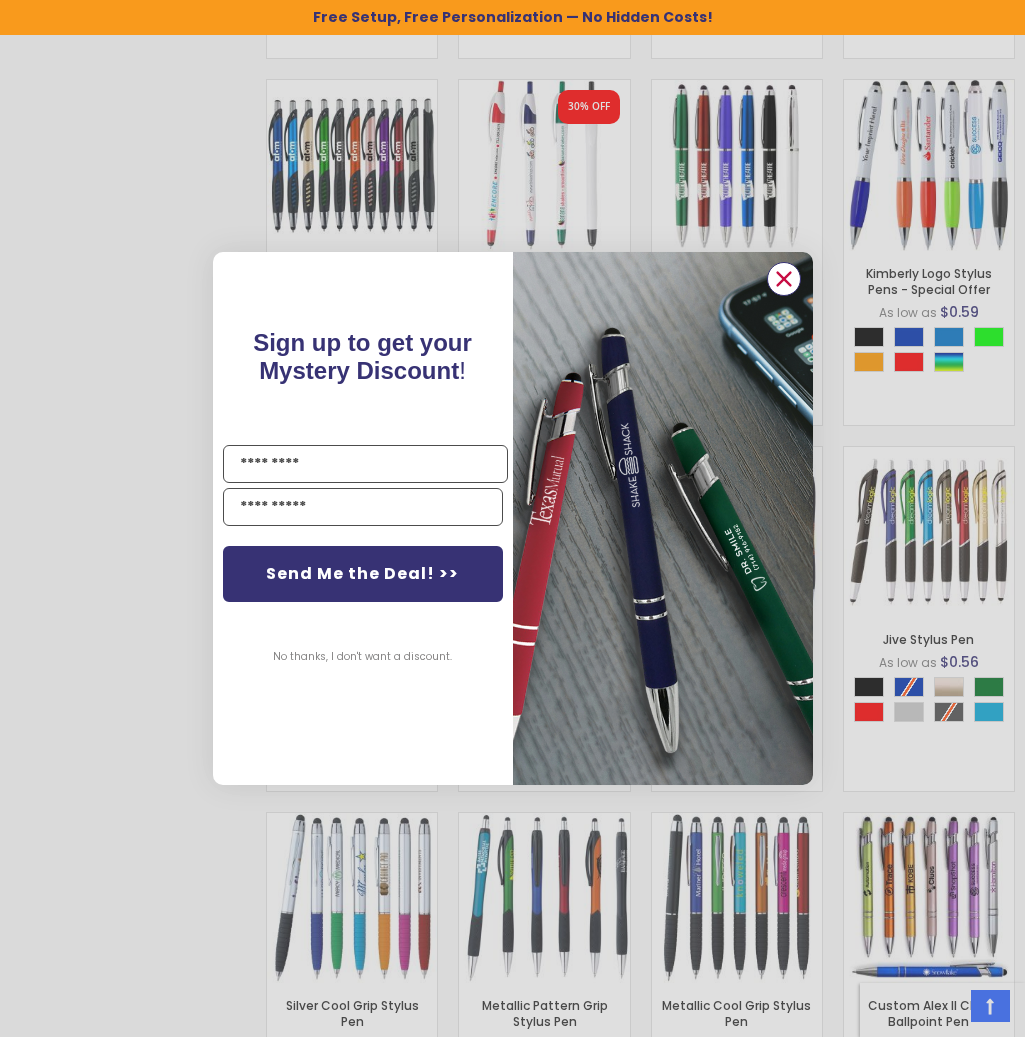 click 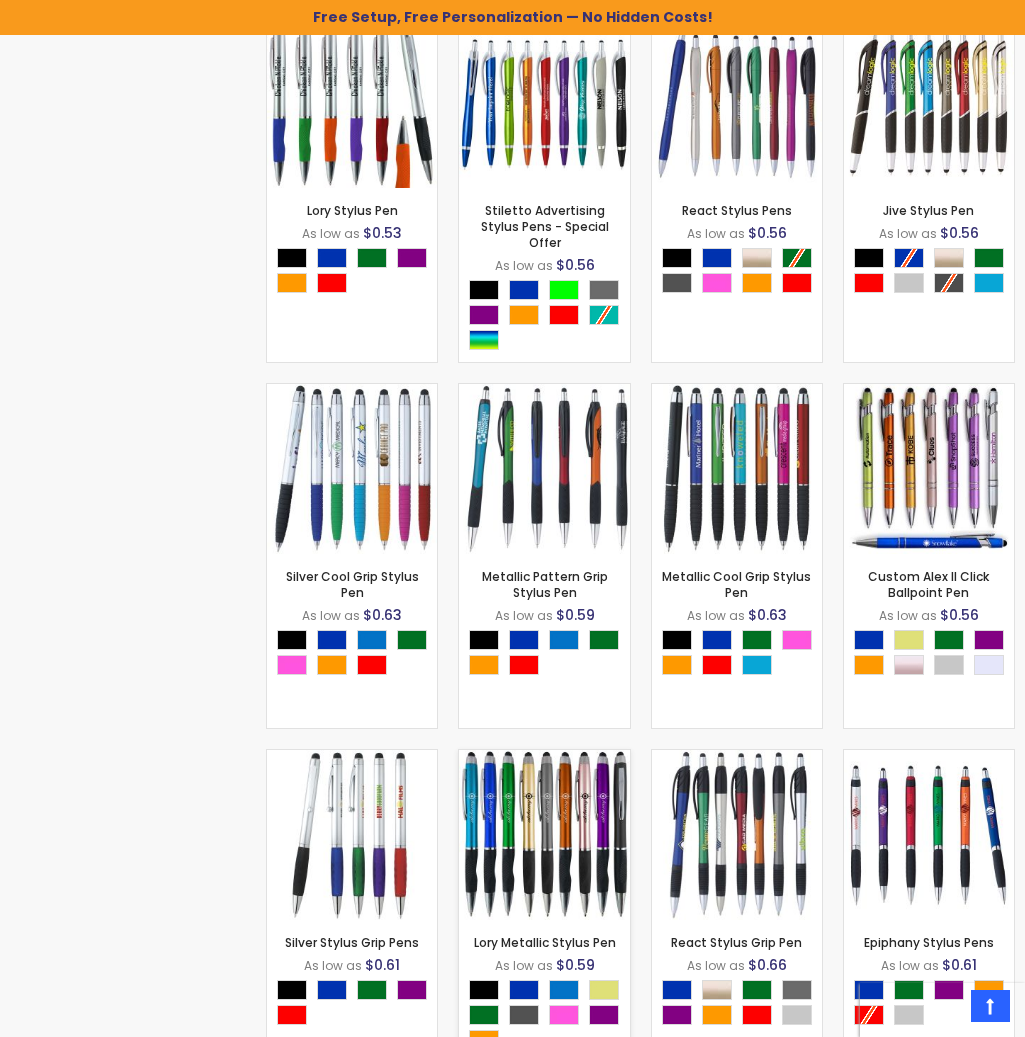 scroll, scrollTop: 1893, scrollLeft: 0, axis: vertical 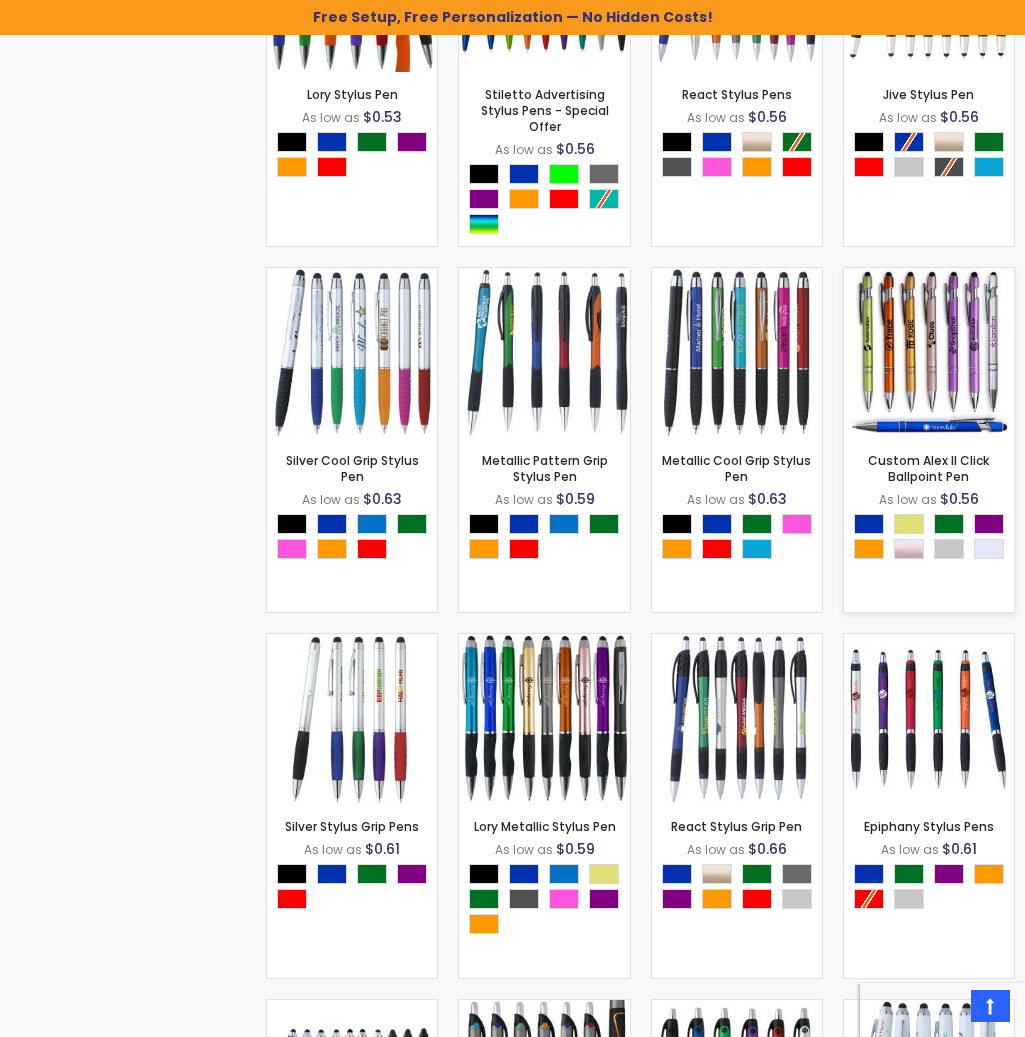 click at bounding box center [929, 353] 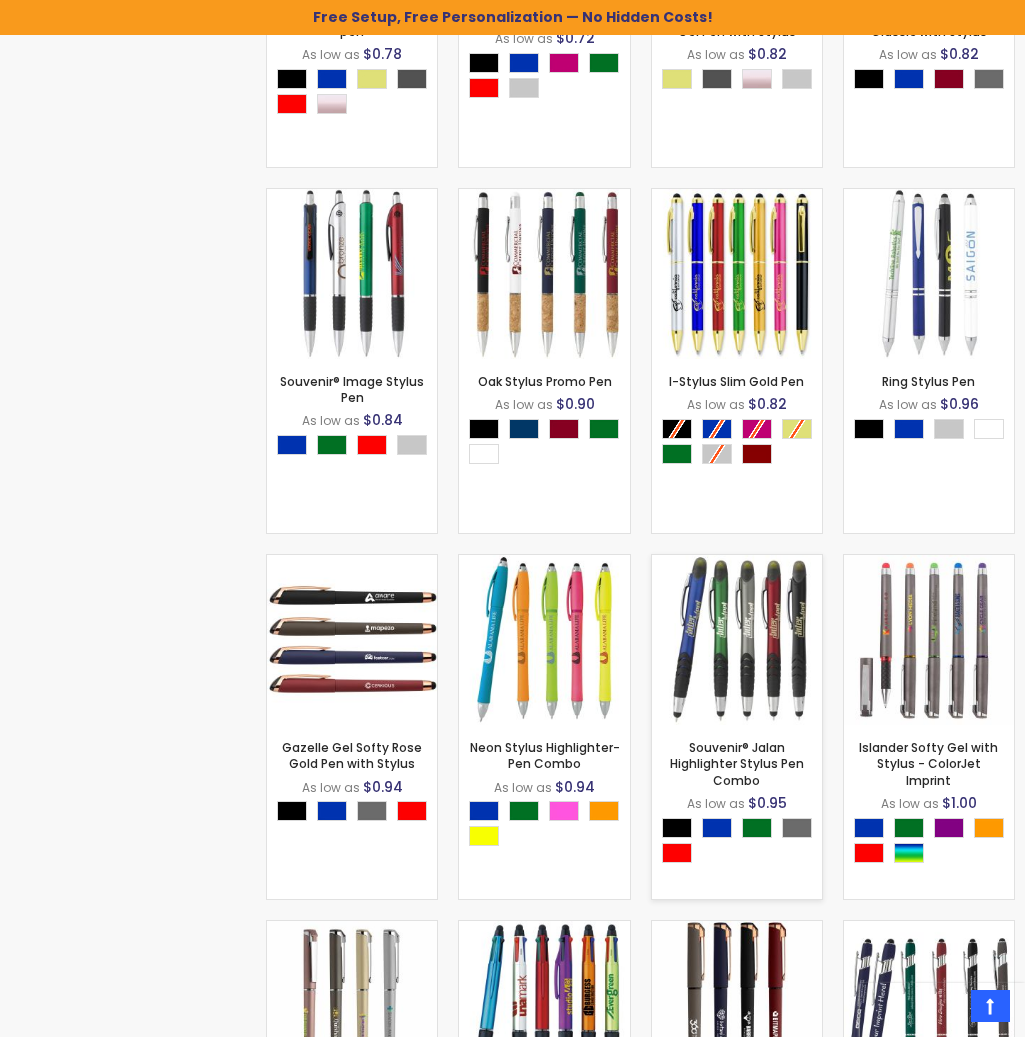 scroll, scrollTop: 4170, scrollLeft: 0, axis: vertical 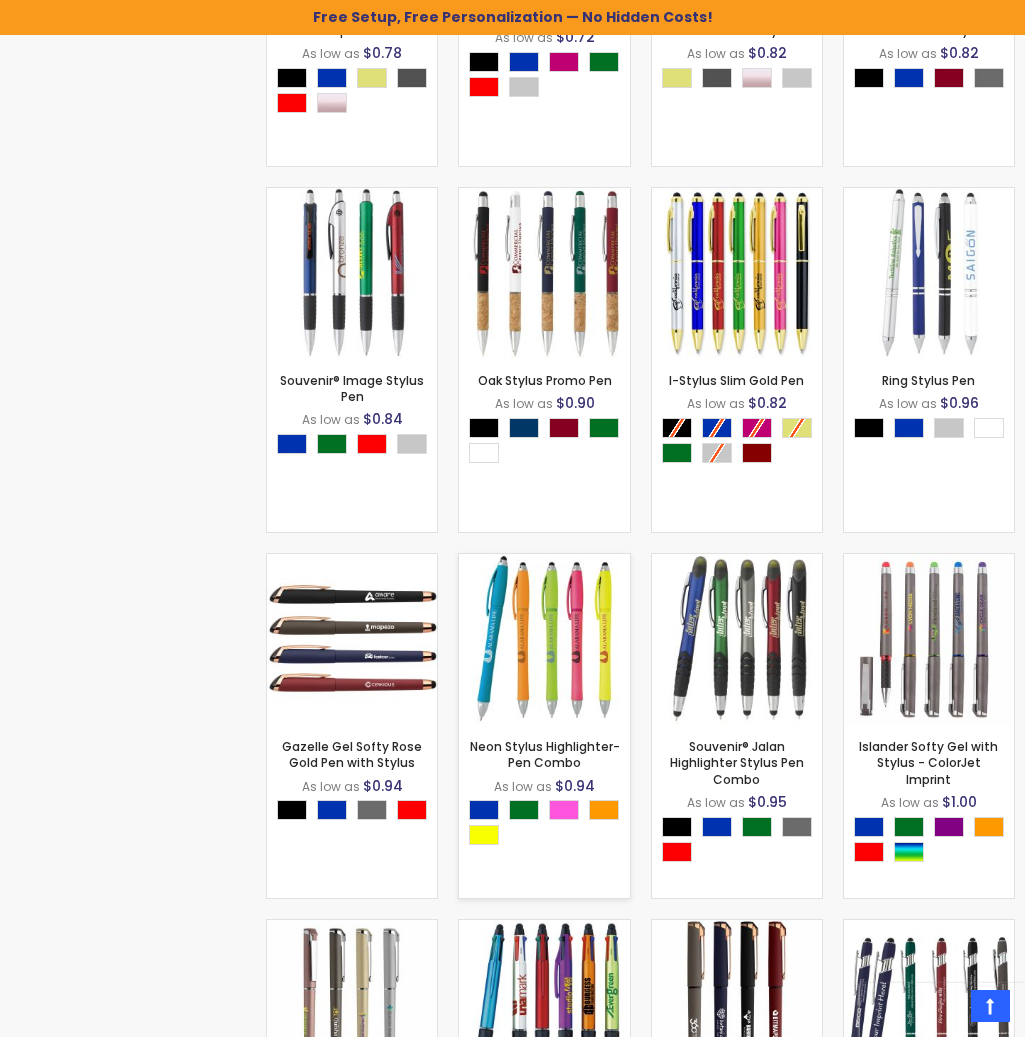 click at bounding box center (544, 639) 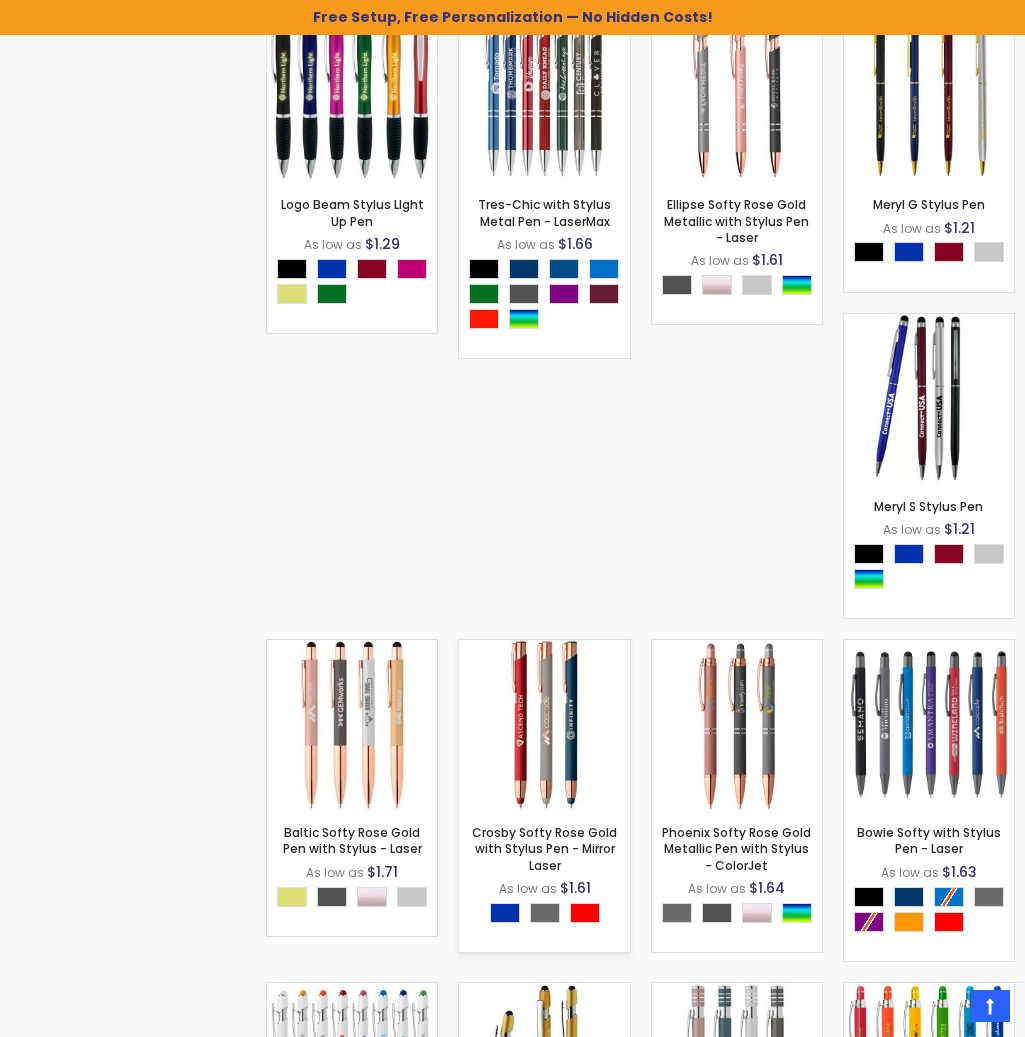 scroll, scrollTop: 10756, scrollLeft: 0, axis: vertical 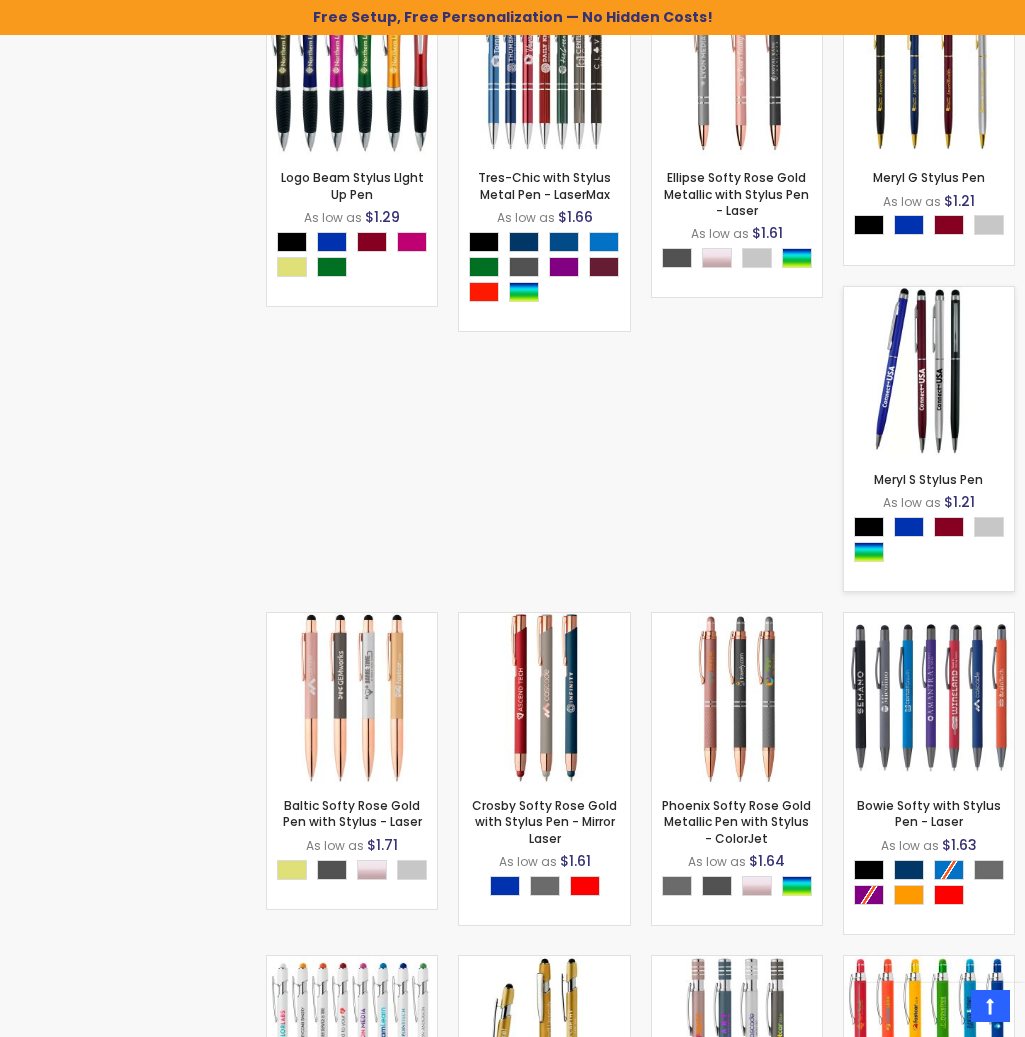 click on "The store will not work correctly when cookies are disabled.
Free Setup, Free Personalization — No Hidden Costs!
Skip to Content
sample
Wishlist
Sign Out
Sign In
Sign In
Login
Forgot Your Password?" at bounding box center (512, -10238) 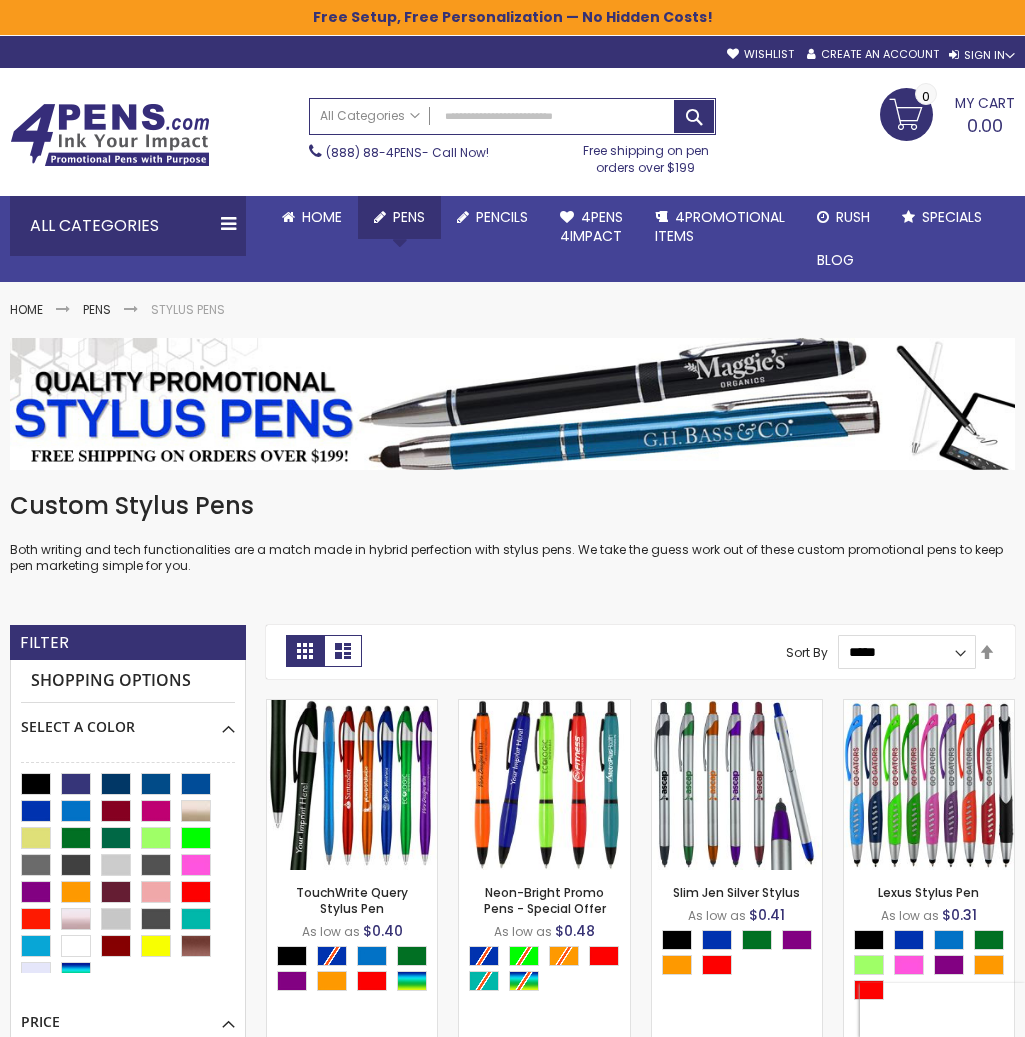 scroll, scrollTop: 14, scrollLeft: 0, axis: vertical 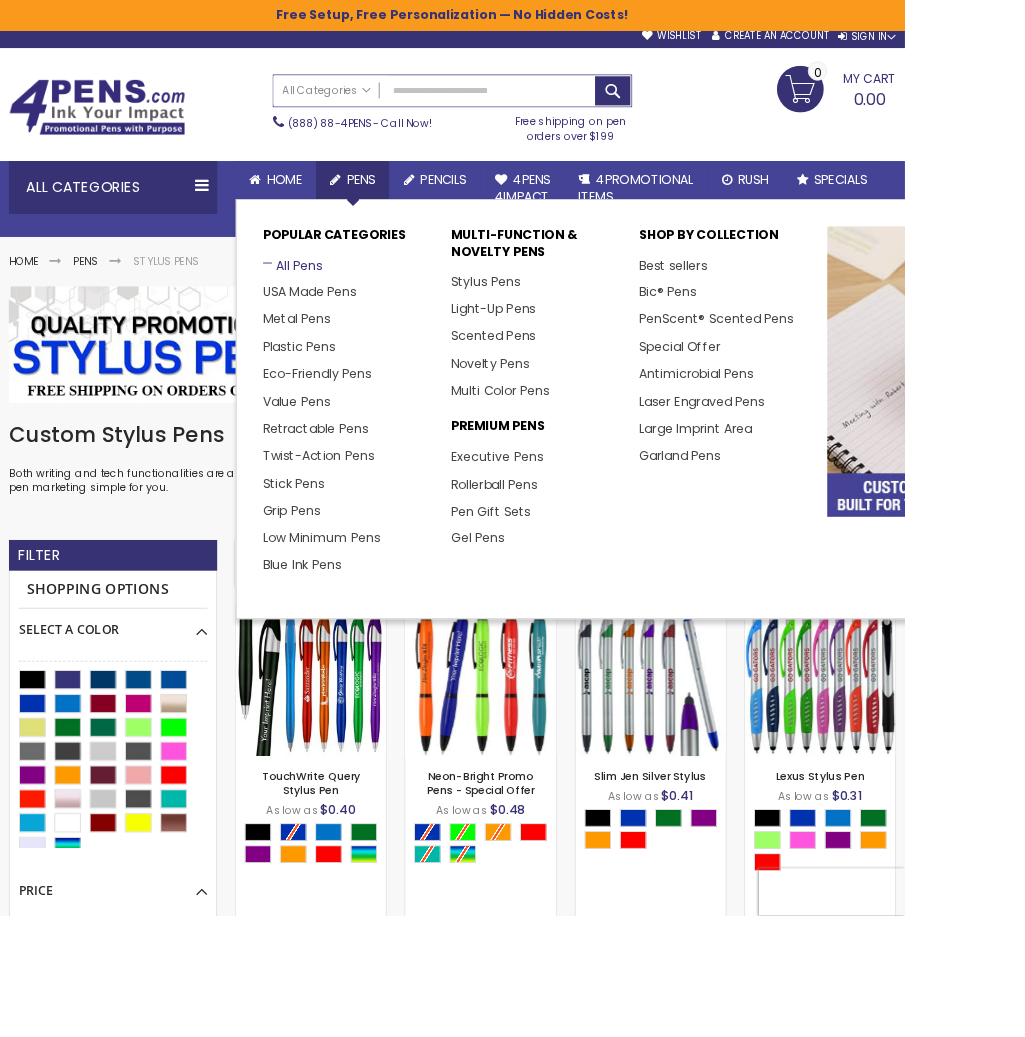 click on "All Pens" at bounding box center (331, 300) 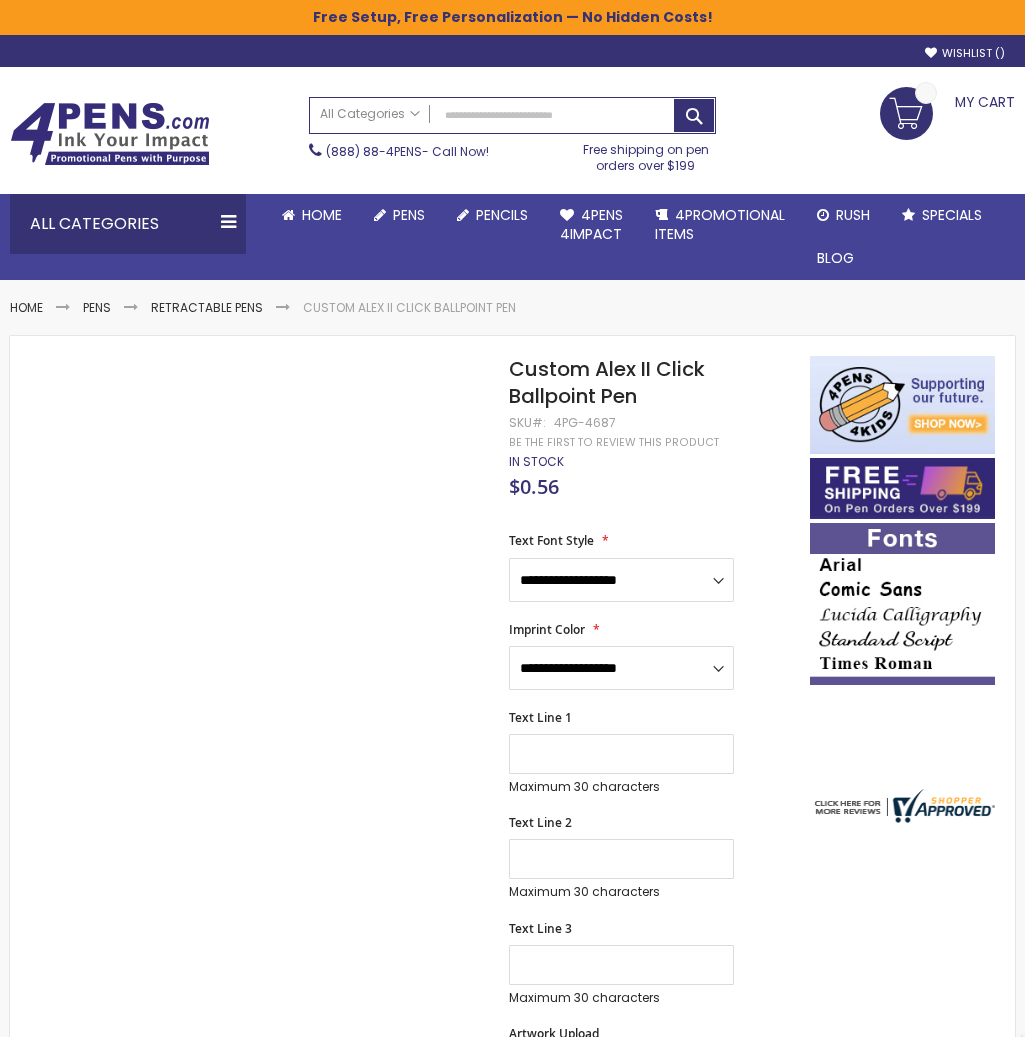 scroll, scrollTop: 0, scrollLeft: 0, axis: both 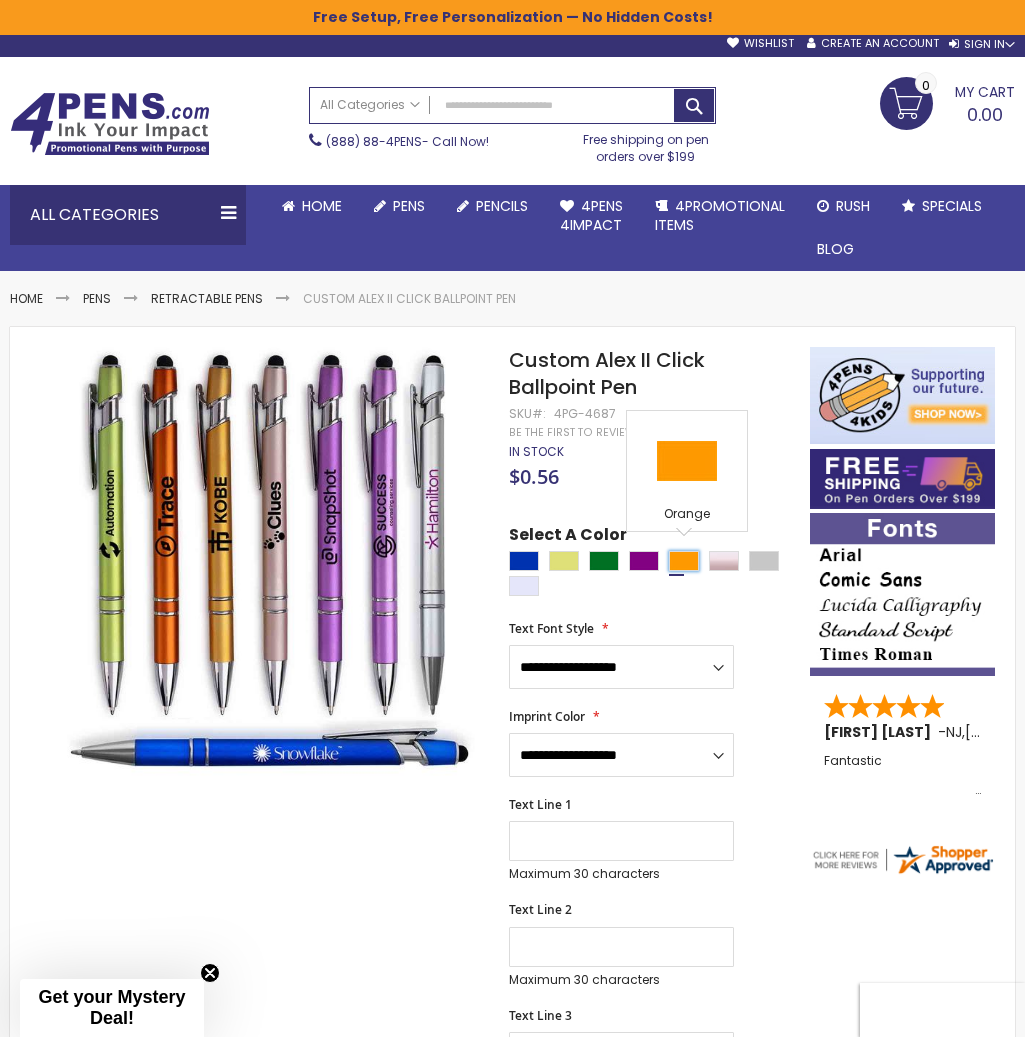 click at bounding box center (684, 561) 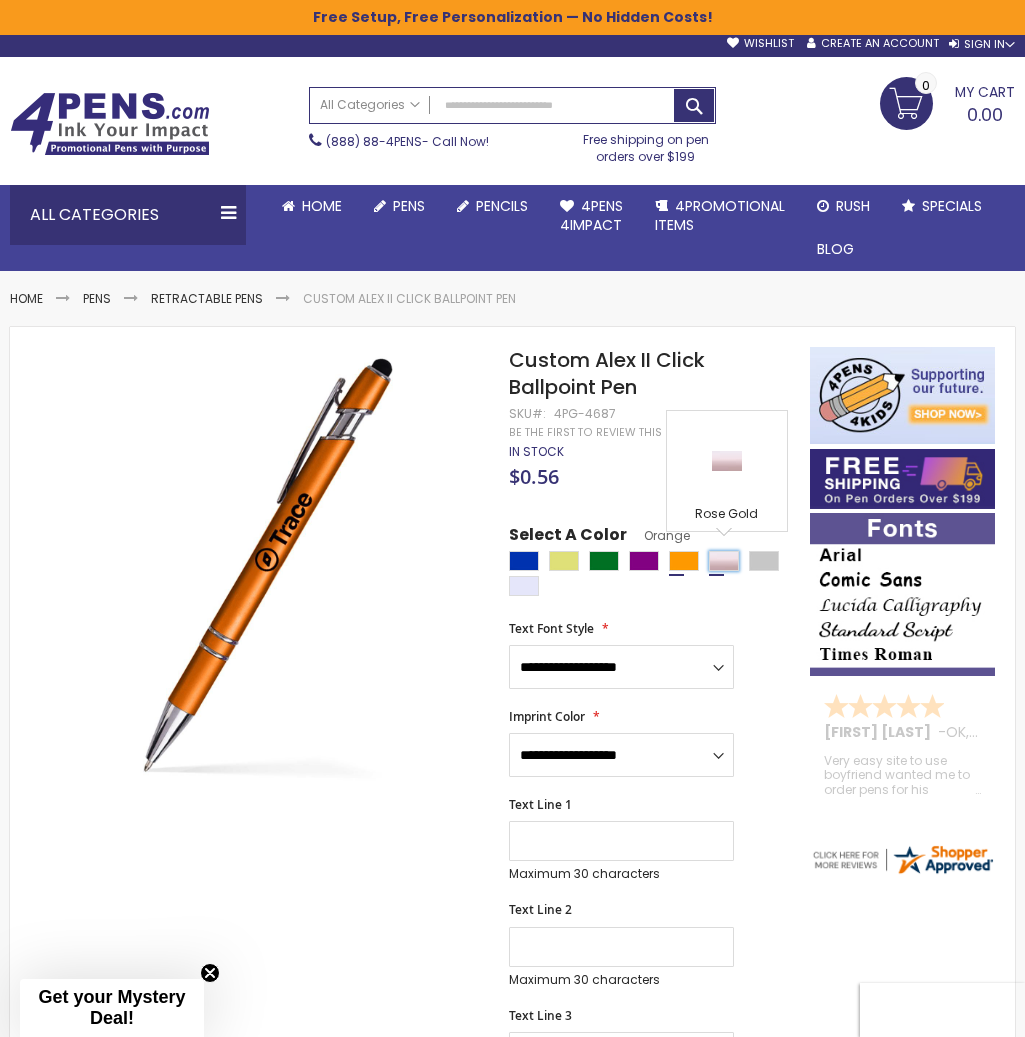 click at bounding box center (724, 561) 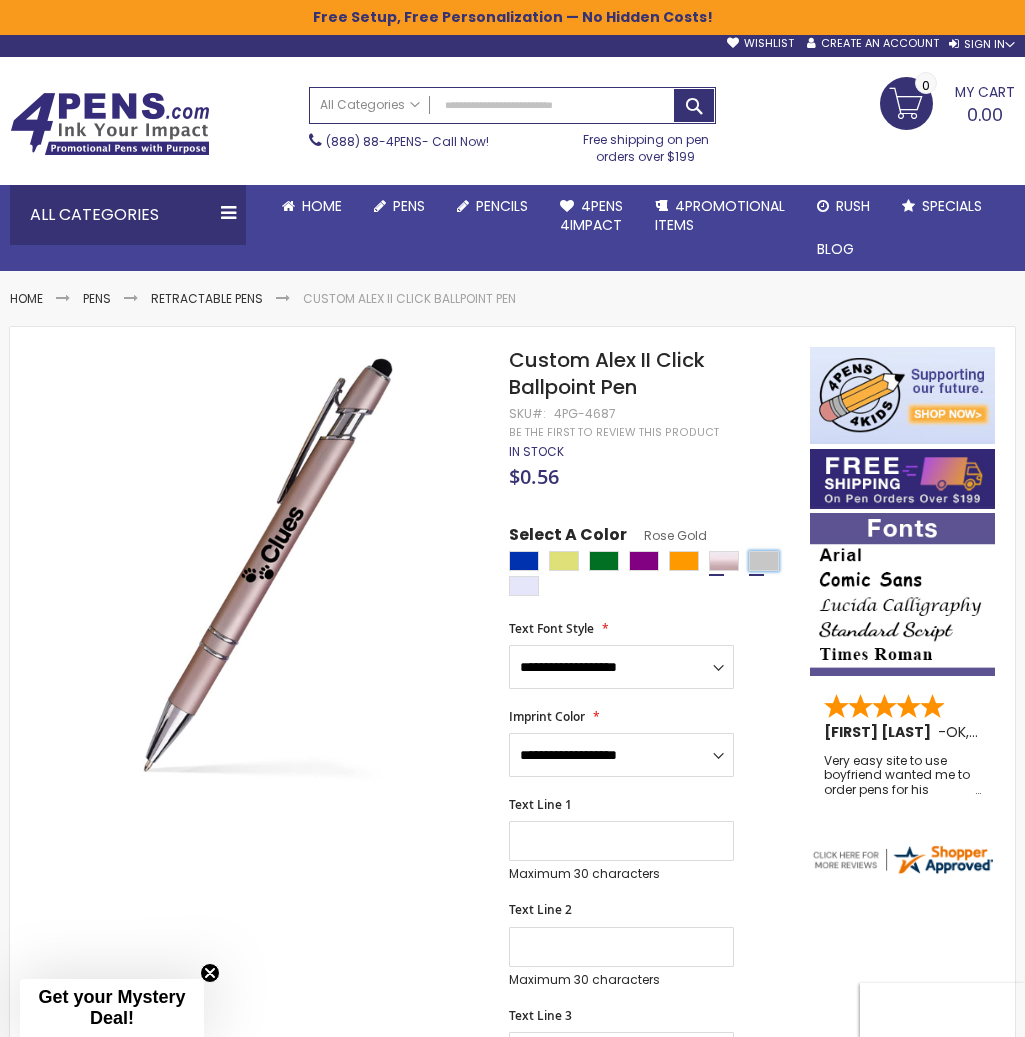 click at bounding box center (764, 561) 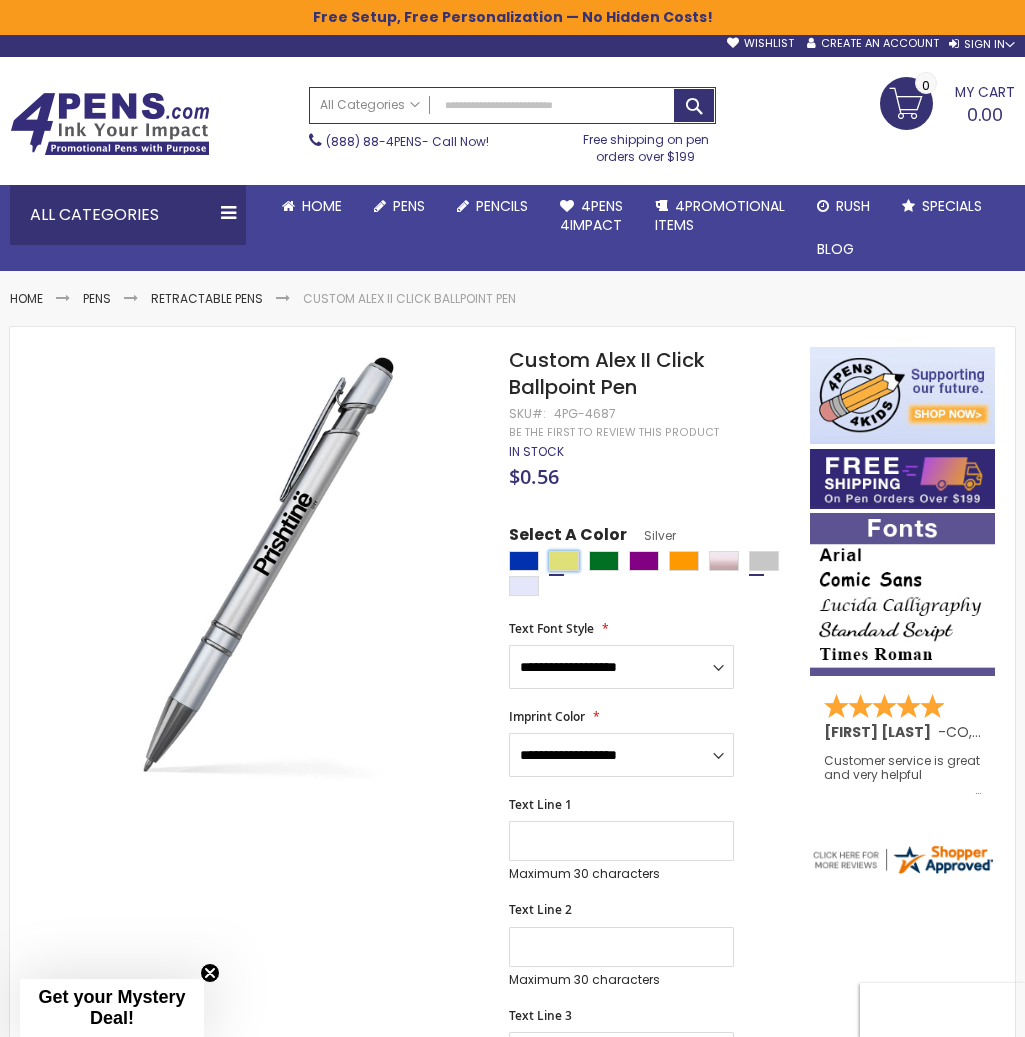 click at bounding box center (564, 561) 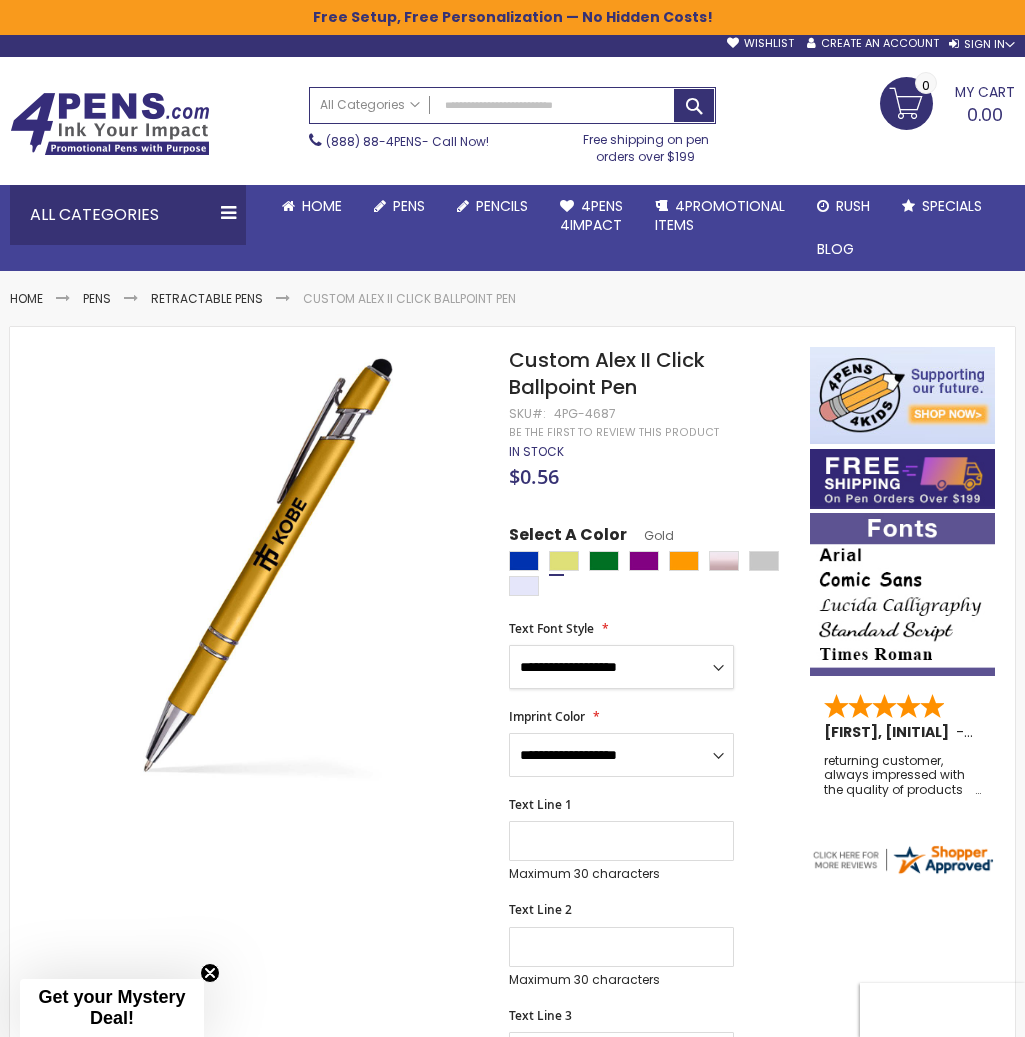 click on "**********" at bounding box center (621, 667) 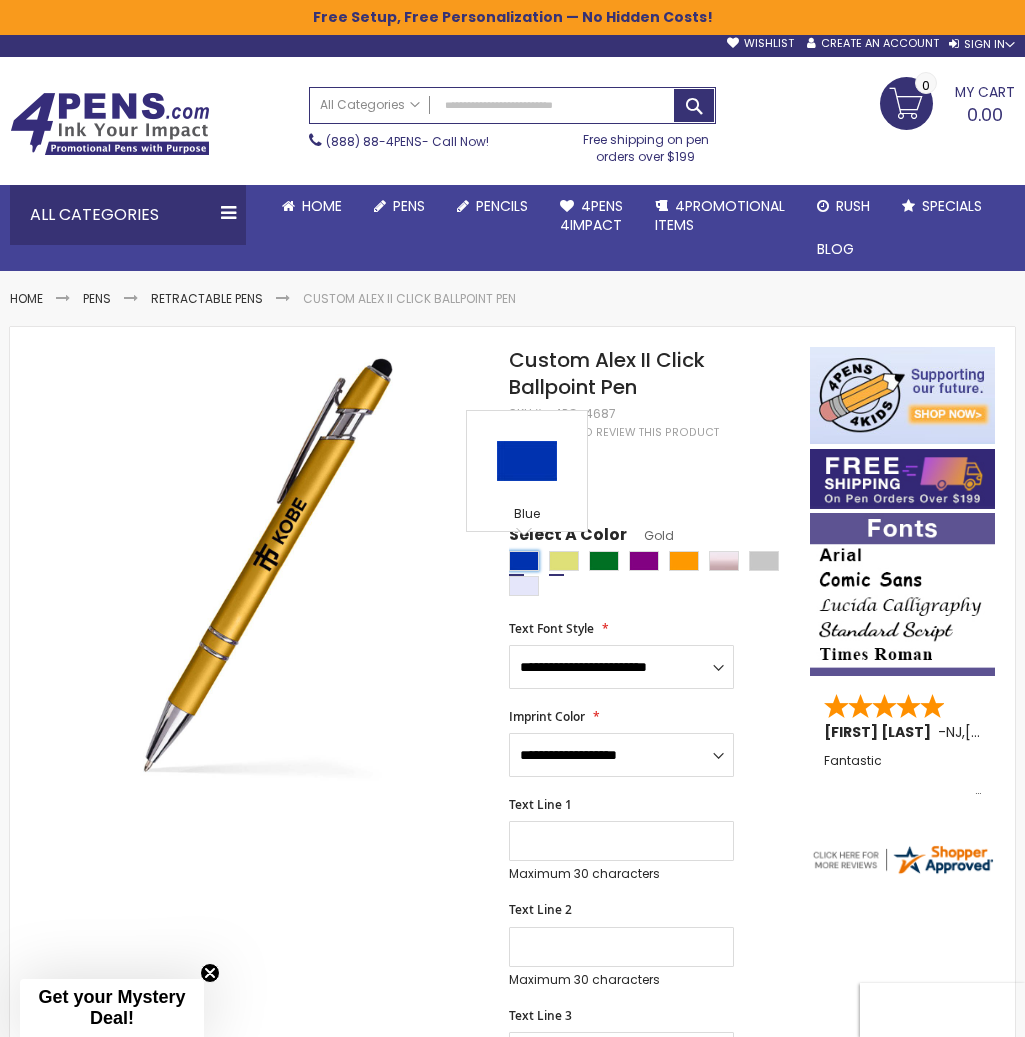 click at bounding box center [524, 561] 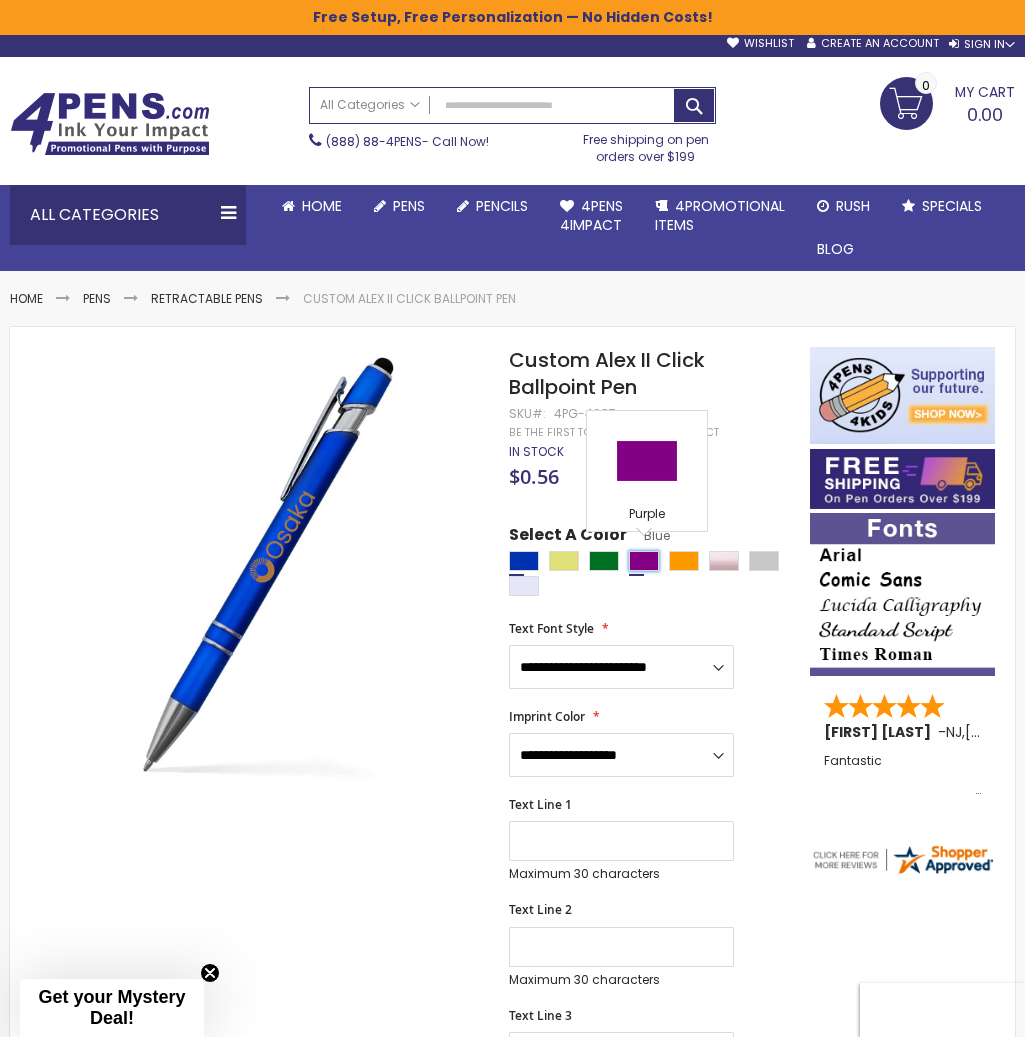 click at bounding box center [644, 561] 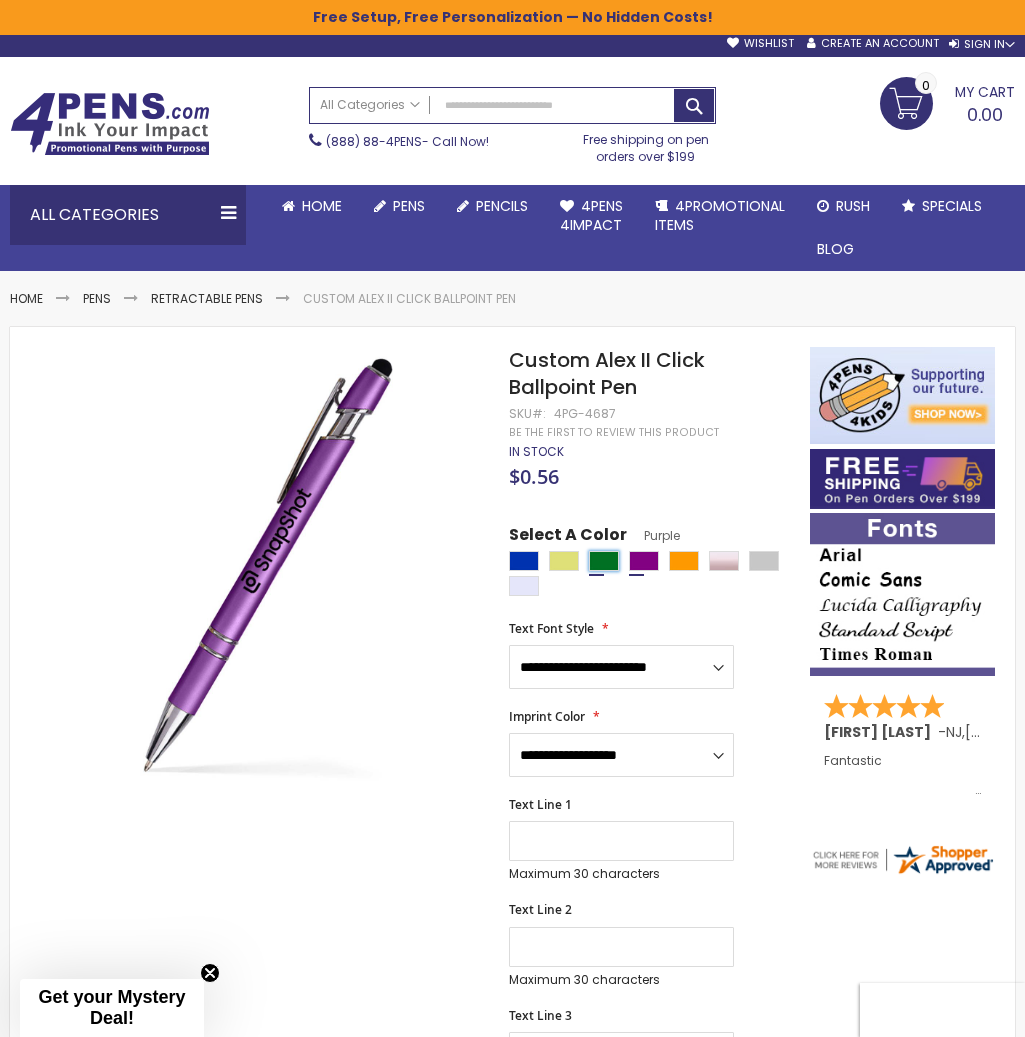 click at bounding box center (604, 561) 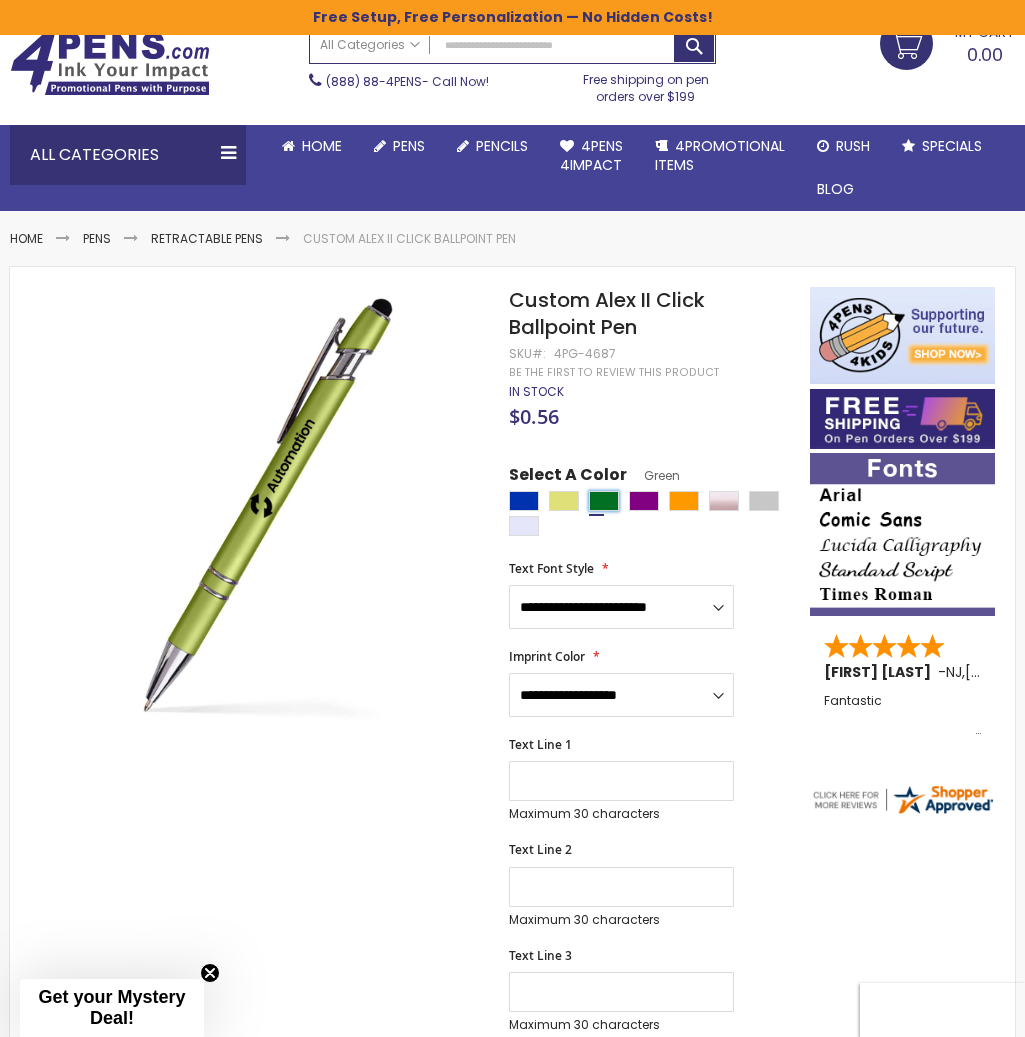 scroll, scrollTop: 76, scrollLeft: 0, axis: vertical 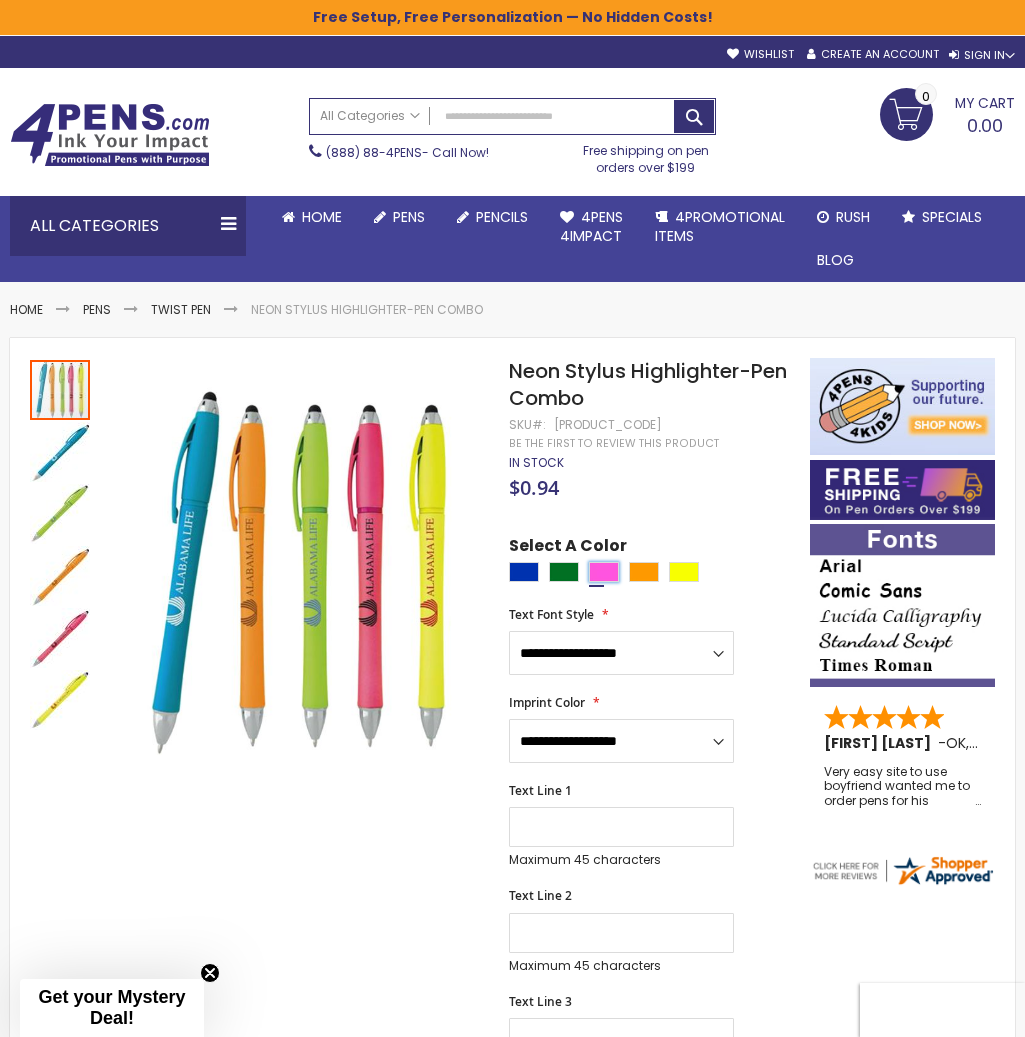 click at bounding box center (604, 572) 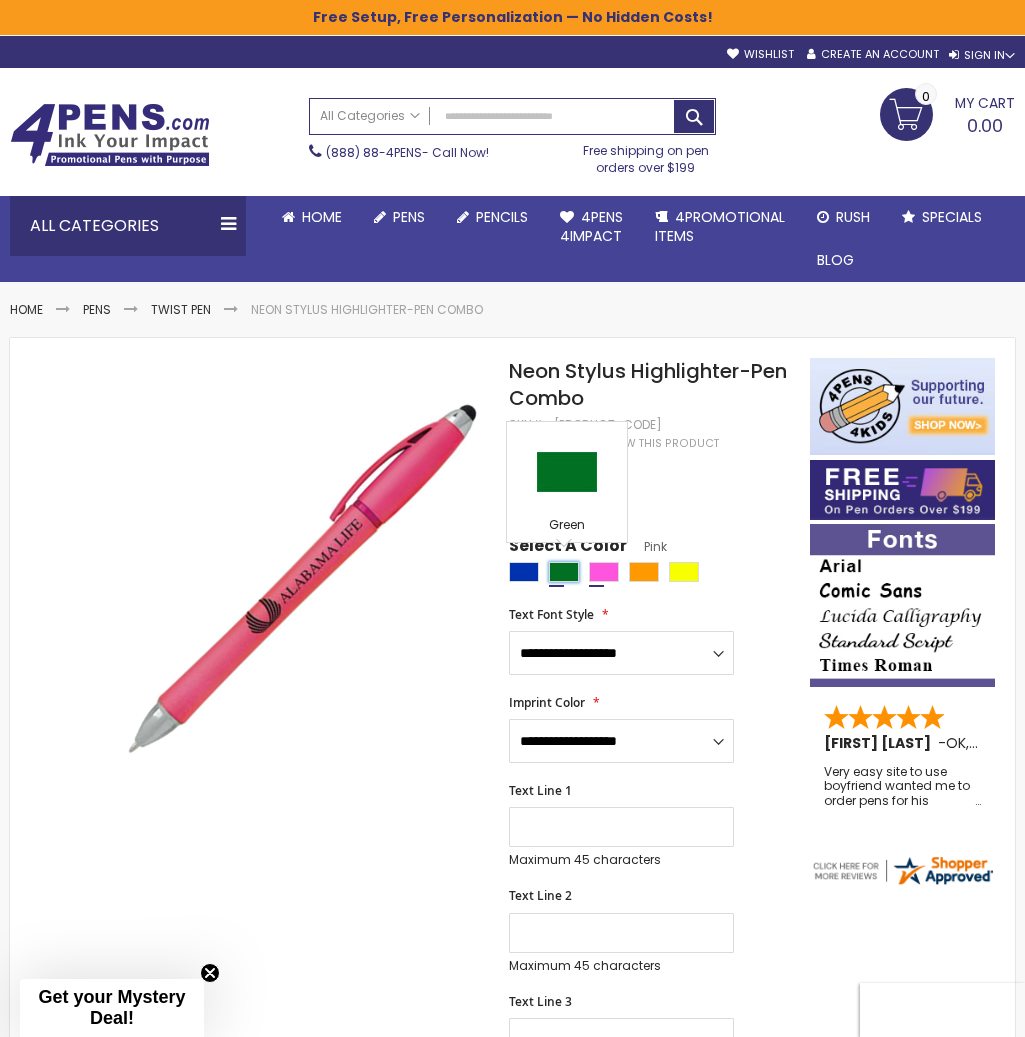 click at bounding box center [564, 572] 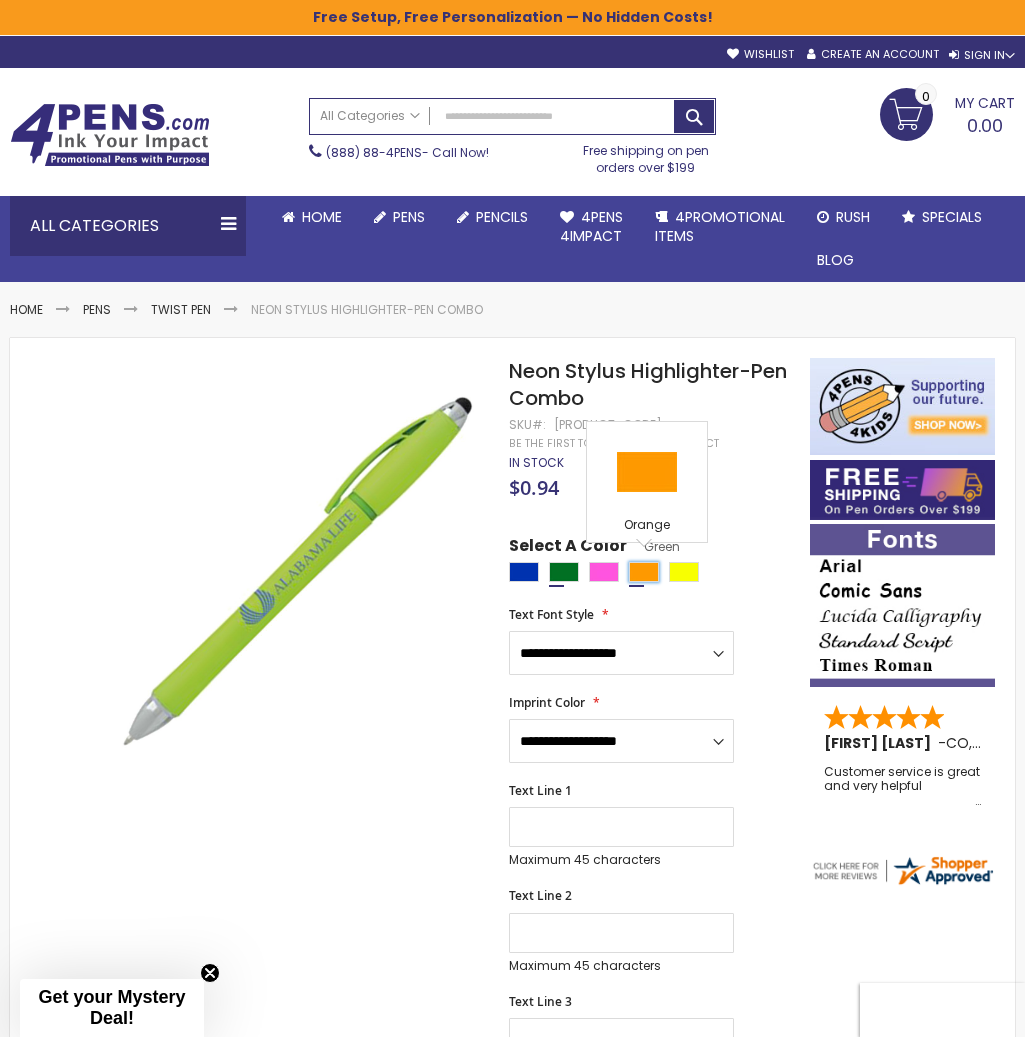 click at bounding box center (644, 572) 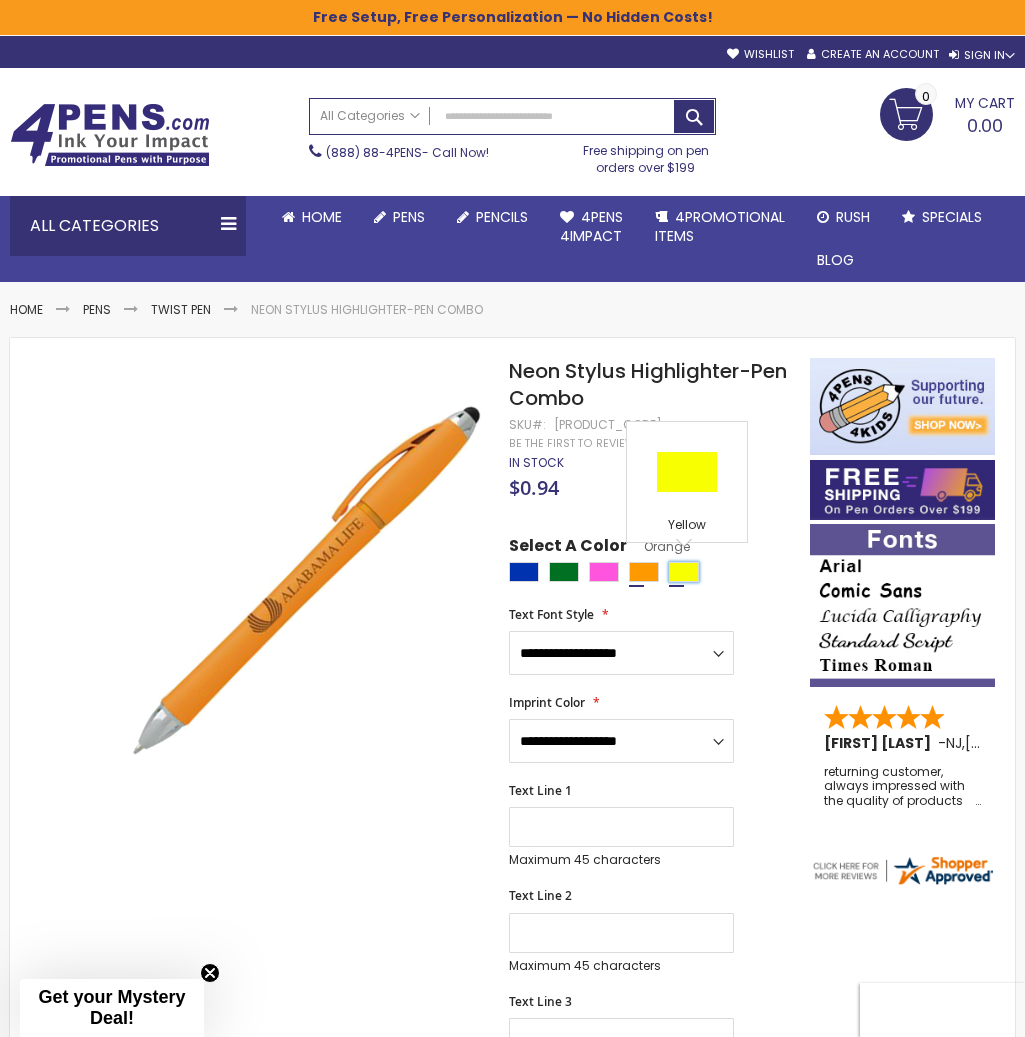 click at bounding box center (684, 572) 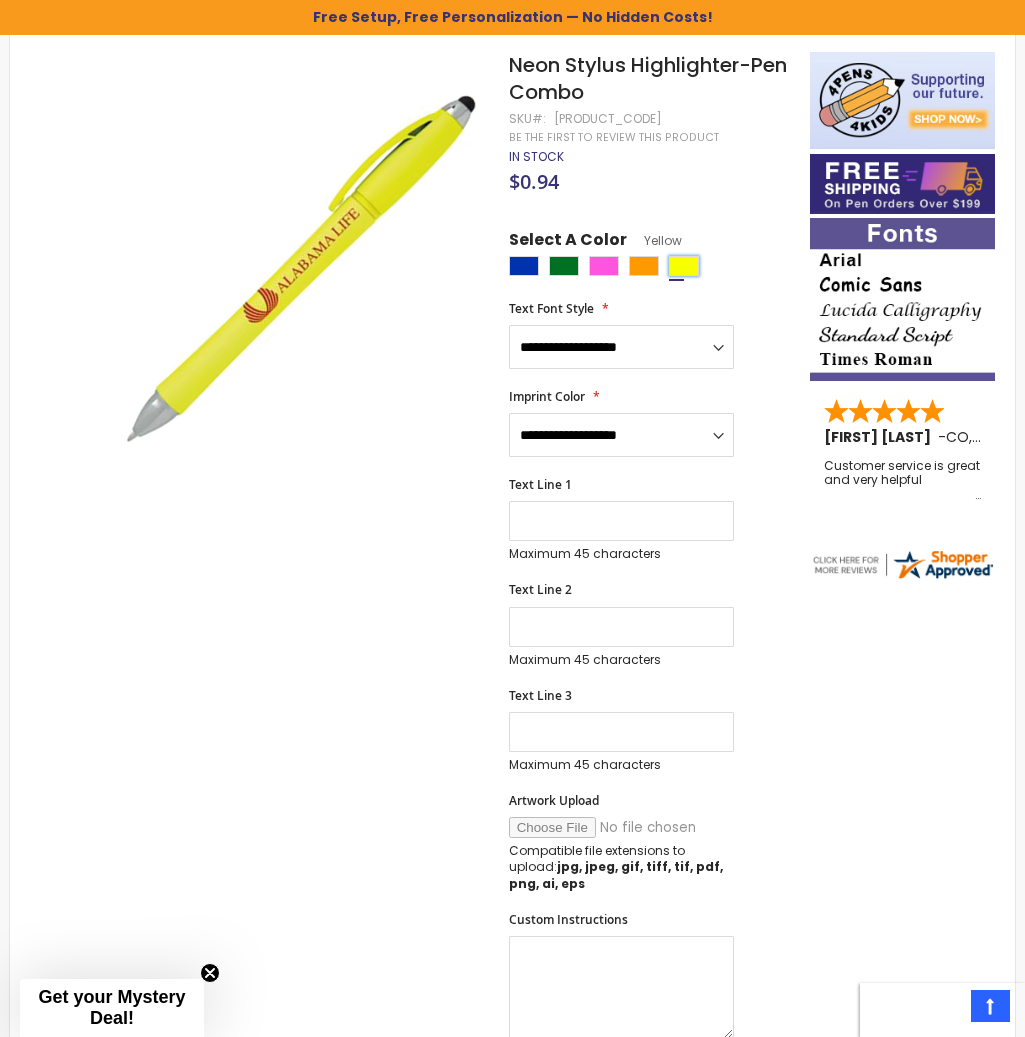scroll, scrollTop: 311, scrollLeft: 0, axis: vertical 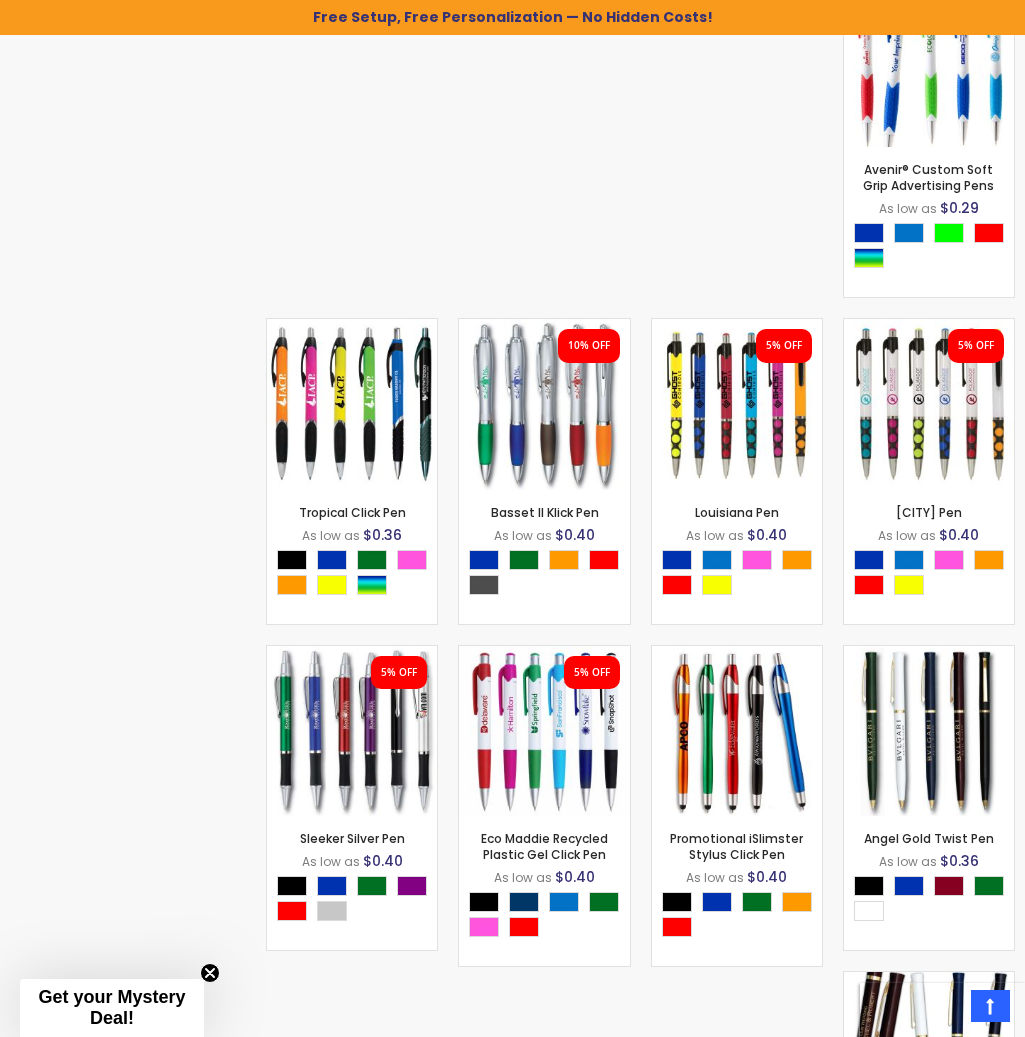 click on "Custom Cambria Plastic Retractable Ballpoint Pen - Colored Clip
As low as
$0.29
- ***   +" at bounding box center [640, -1288] 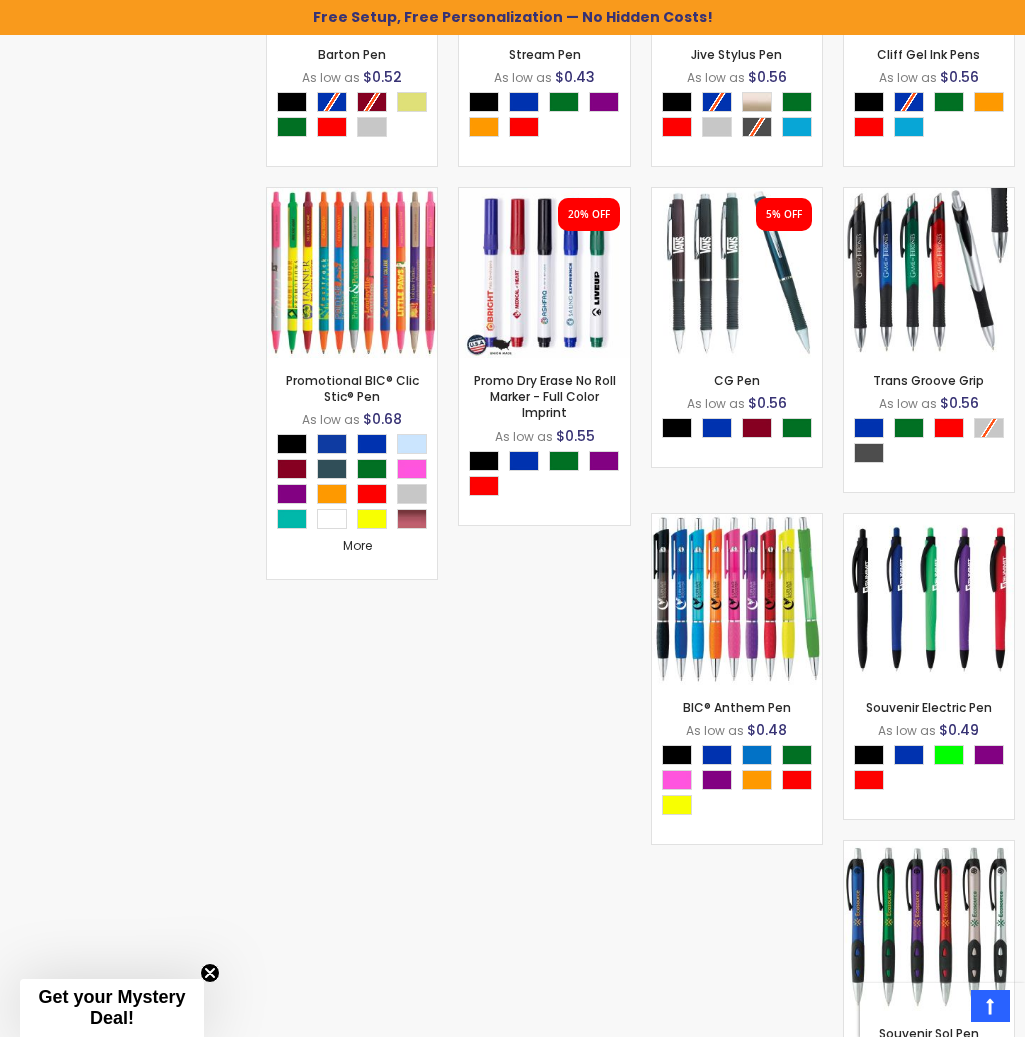 scroll, scrollTop: 15993, scrollLeft: 0, axis: vertical 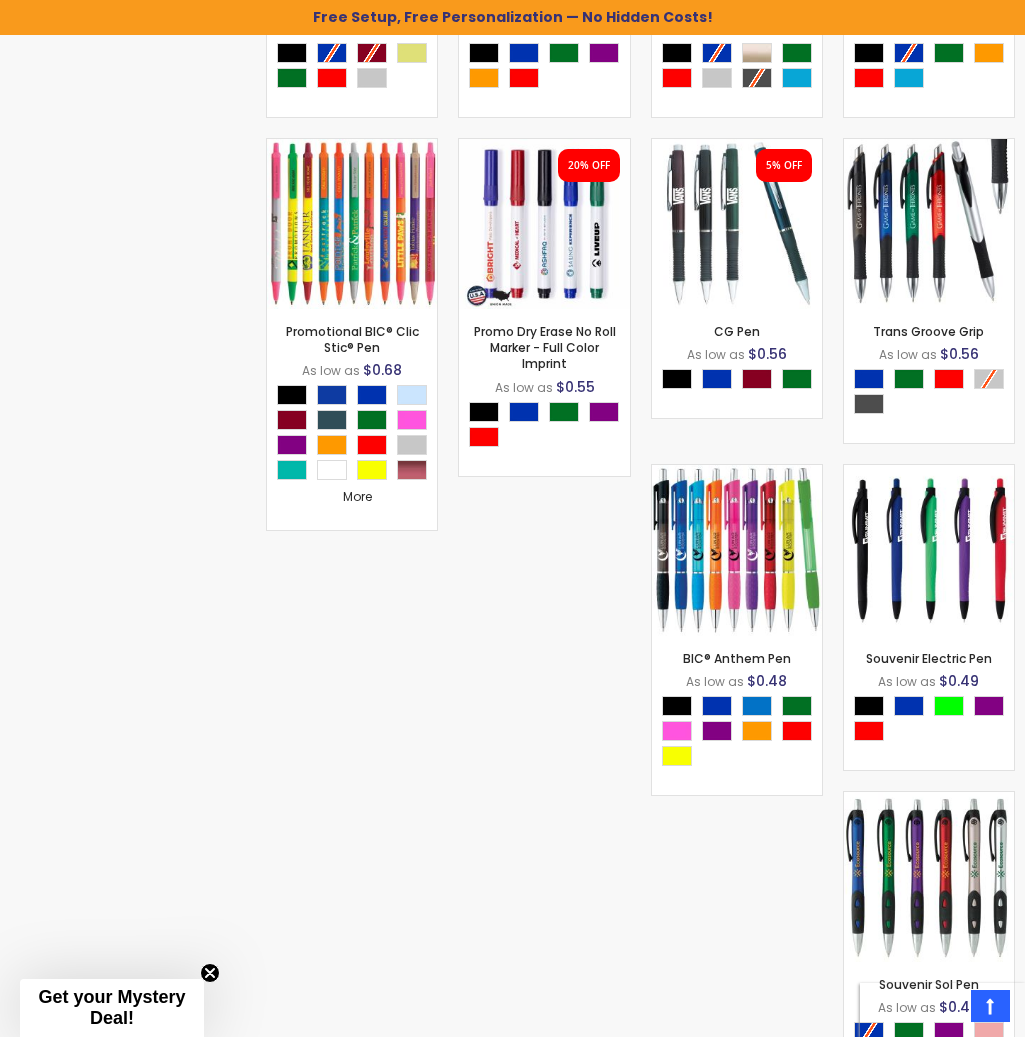 click at bounding box center [737, 1203] 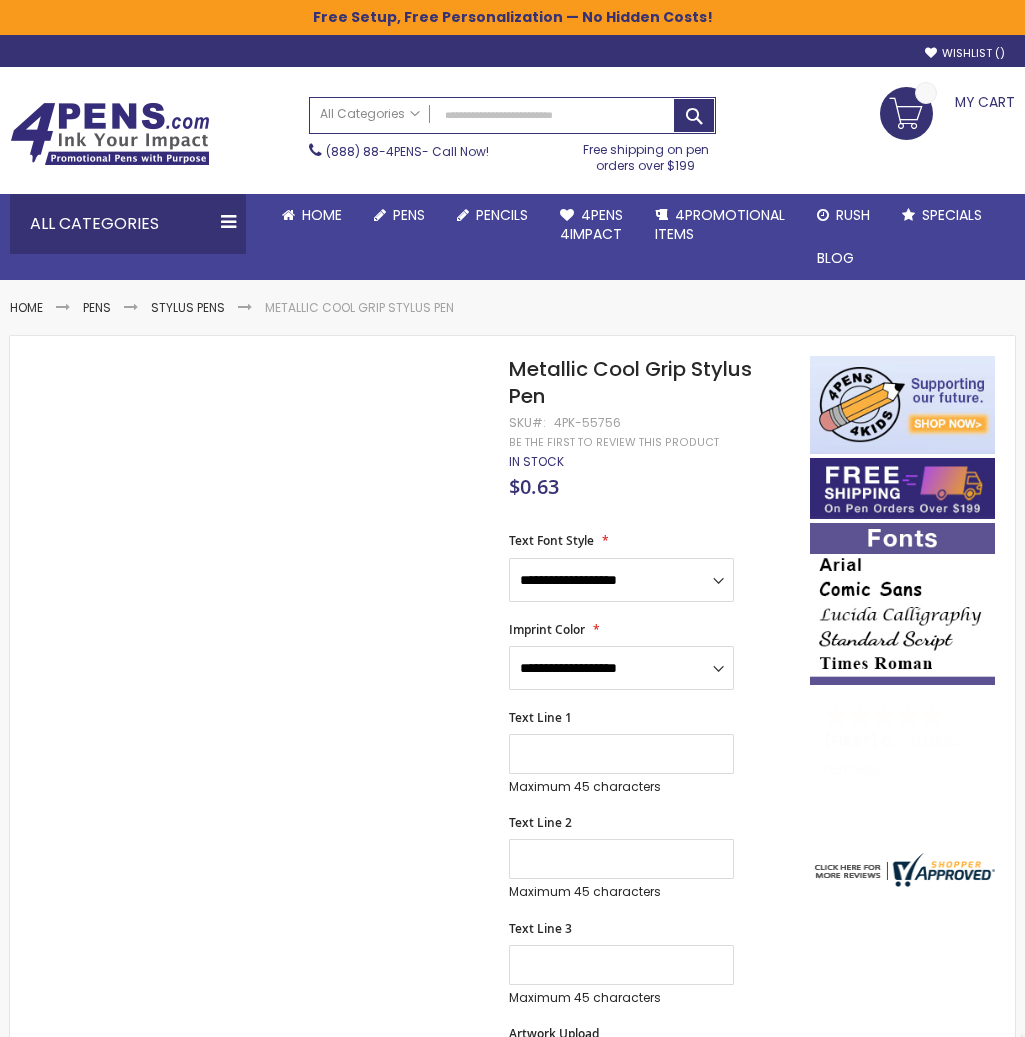 scroll, scrollTop: 0, scrollLeft: 0, axis: both 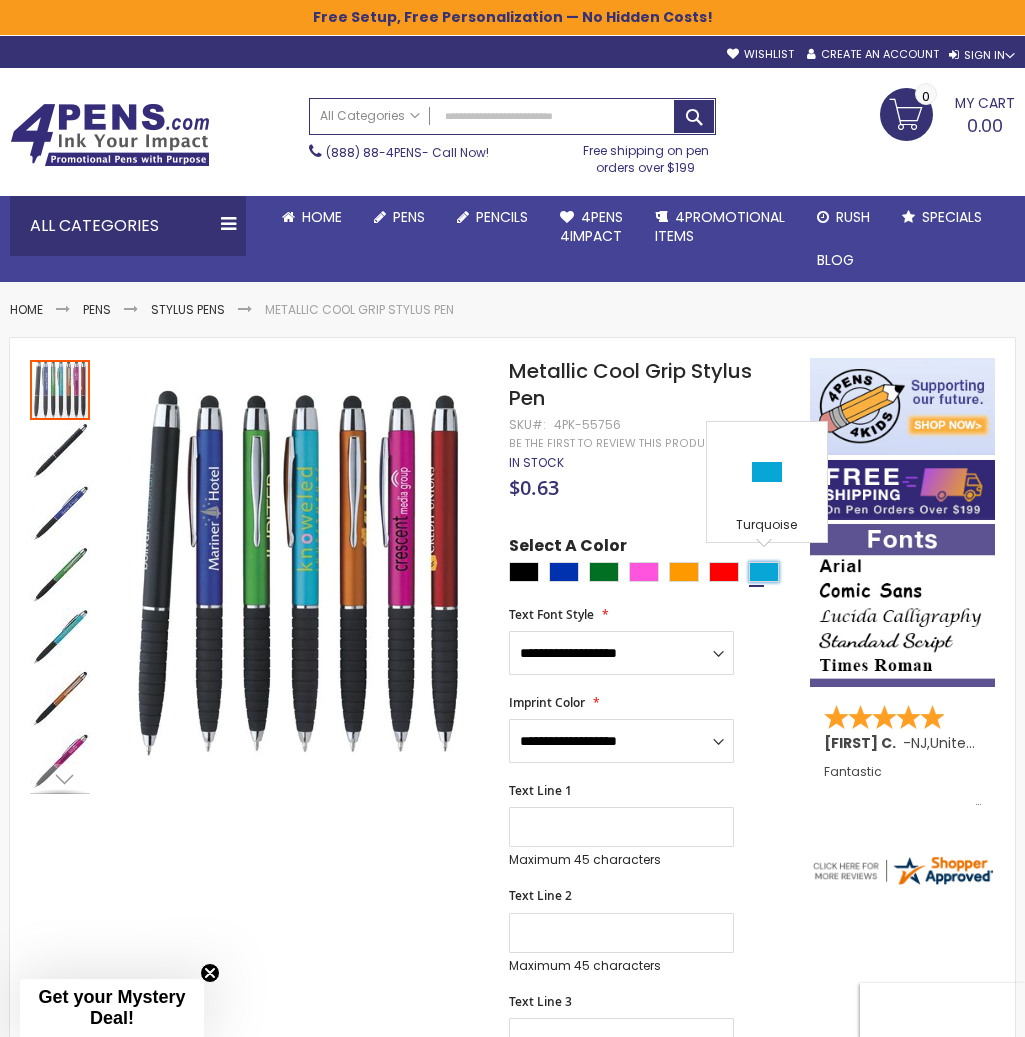 click at bounding box center [764, 572] 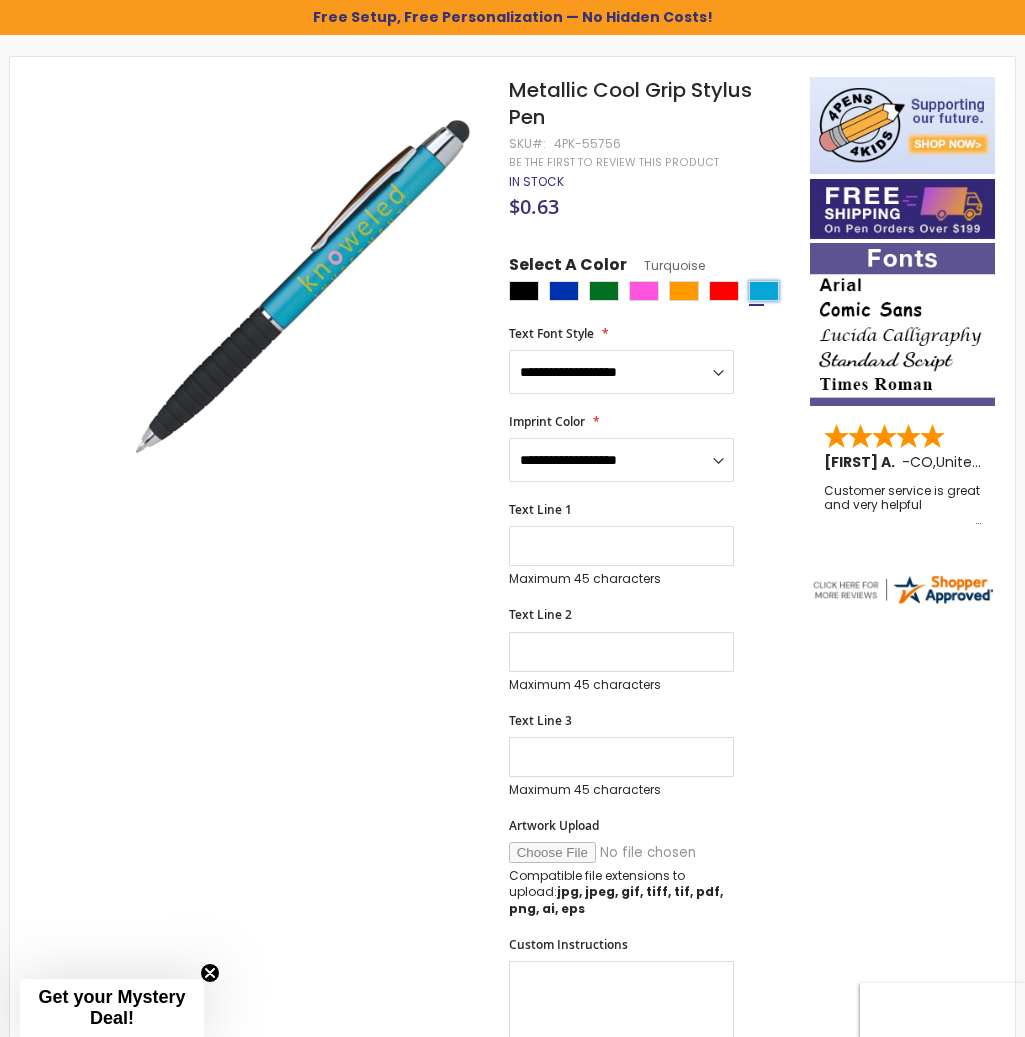 scroll, scrollTop: 305, scrollLeft: 0, axis: vertical 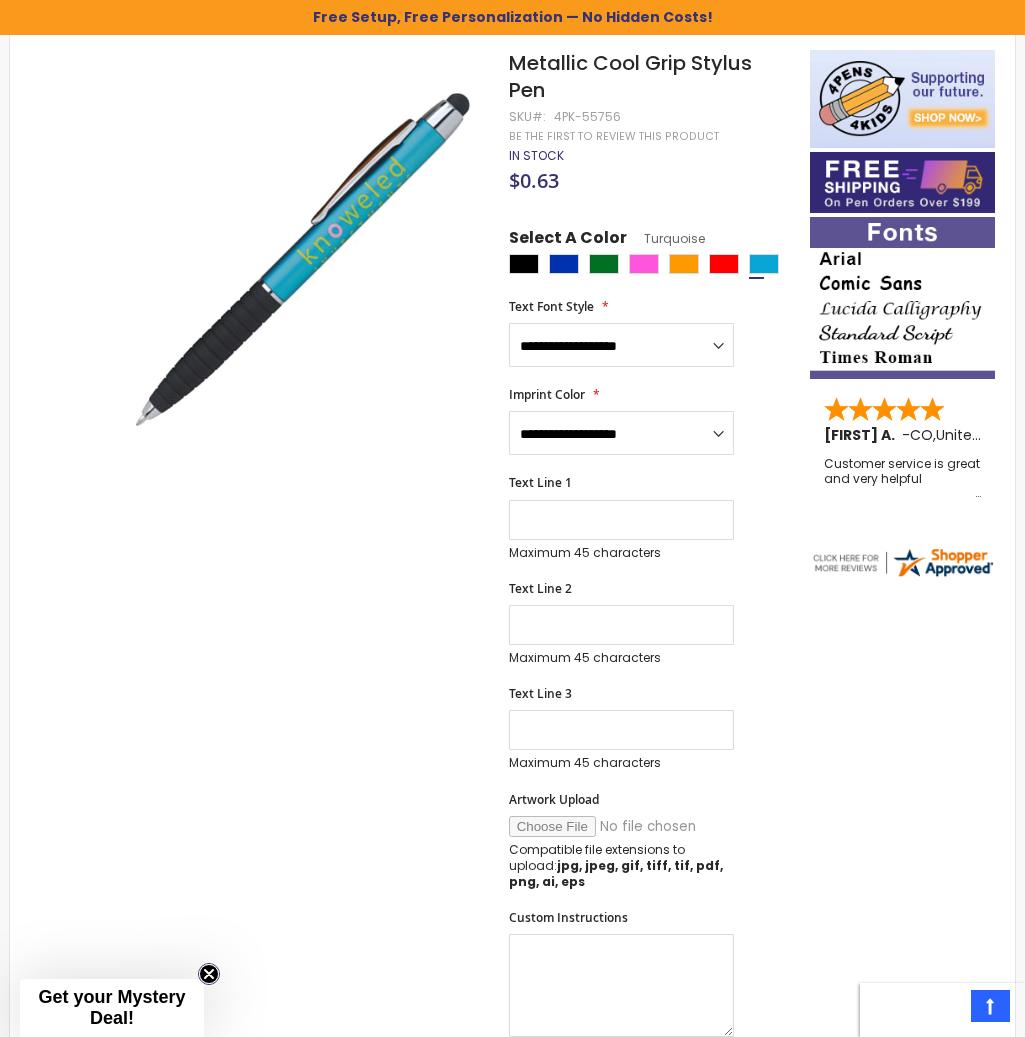 click 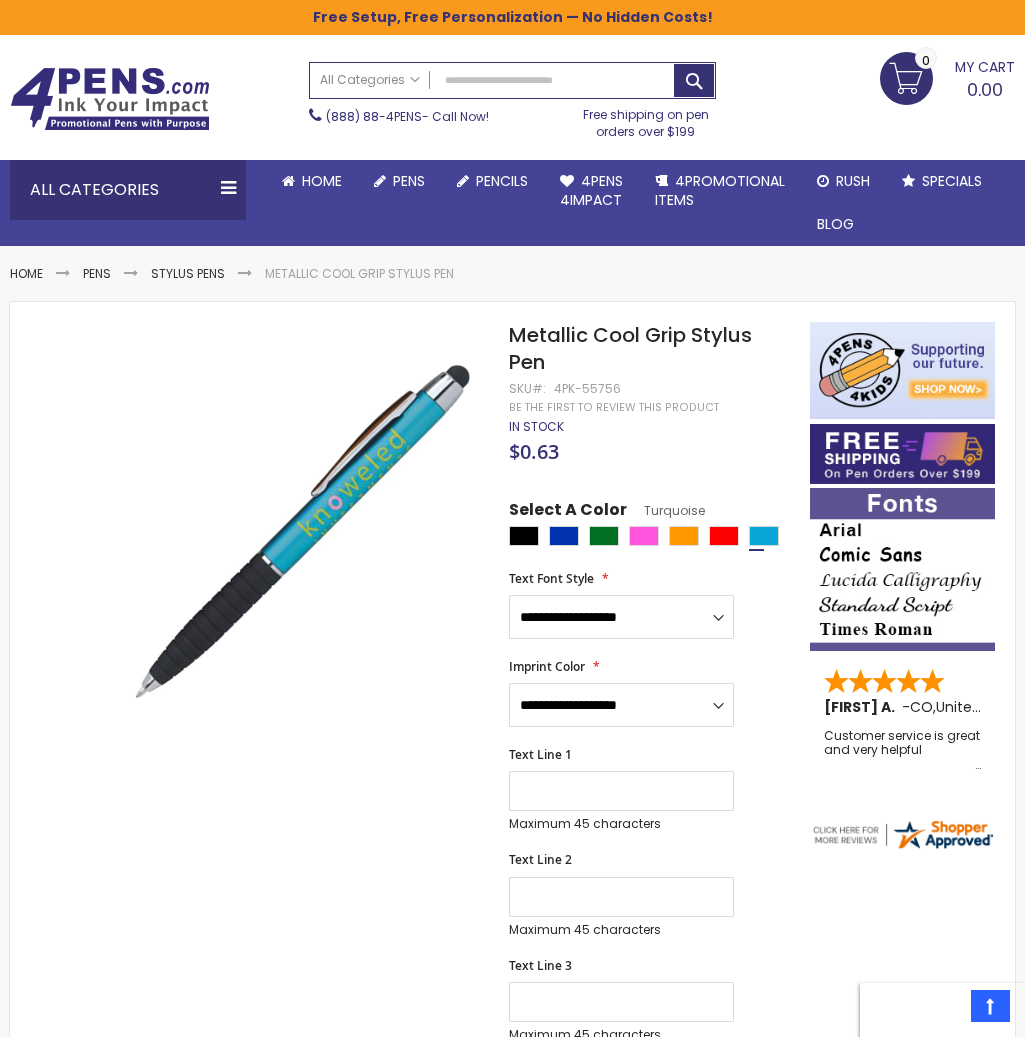 scroll, scrollTop: 42, scrollLeft: 0, axis: vertical 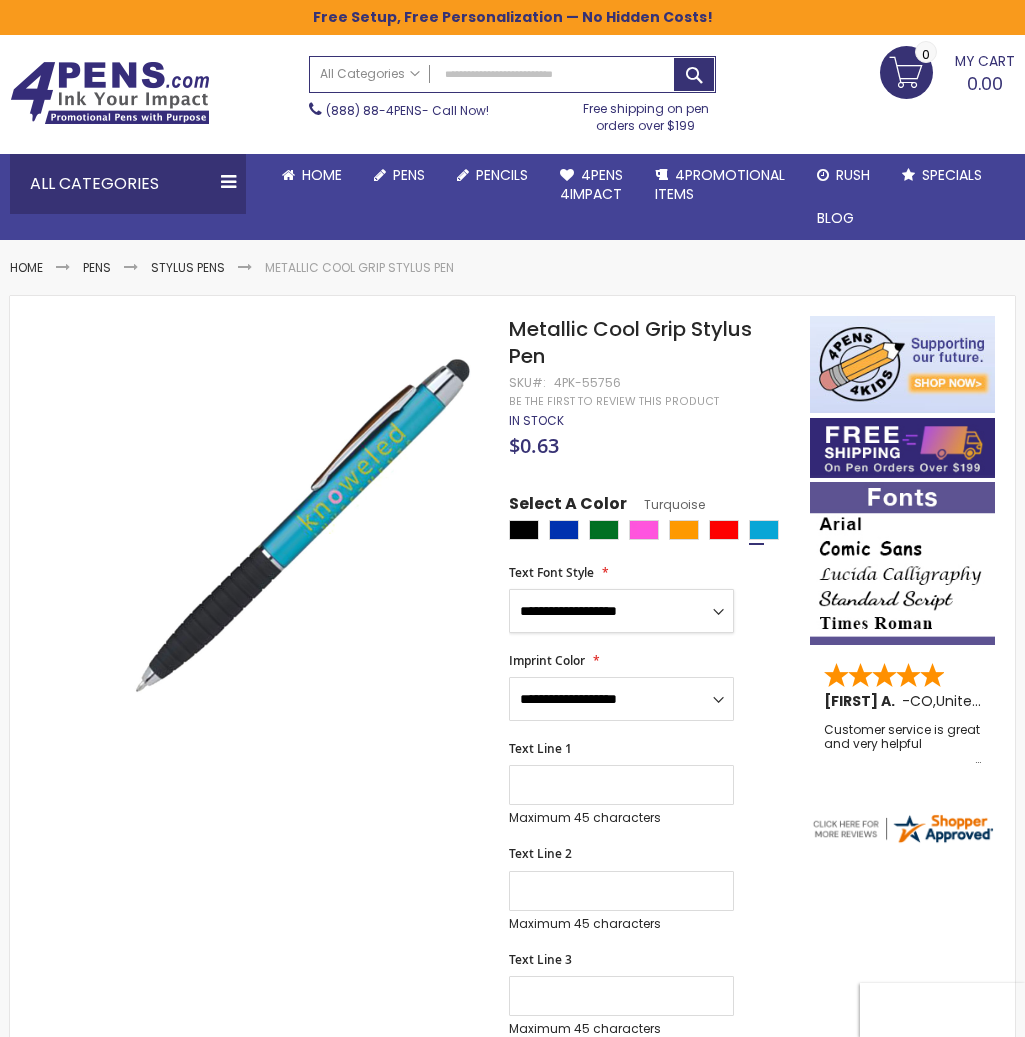 click on "**********" at bounding box center [621, 611] 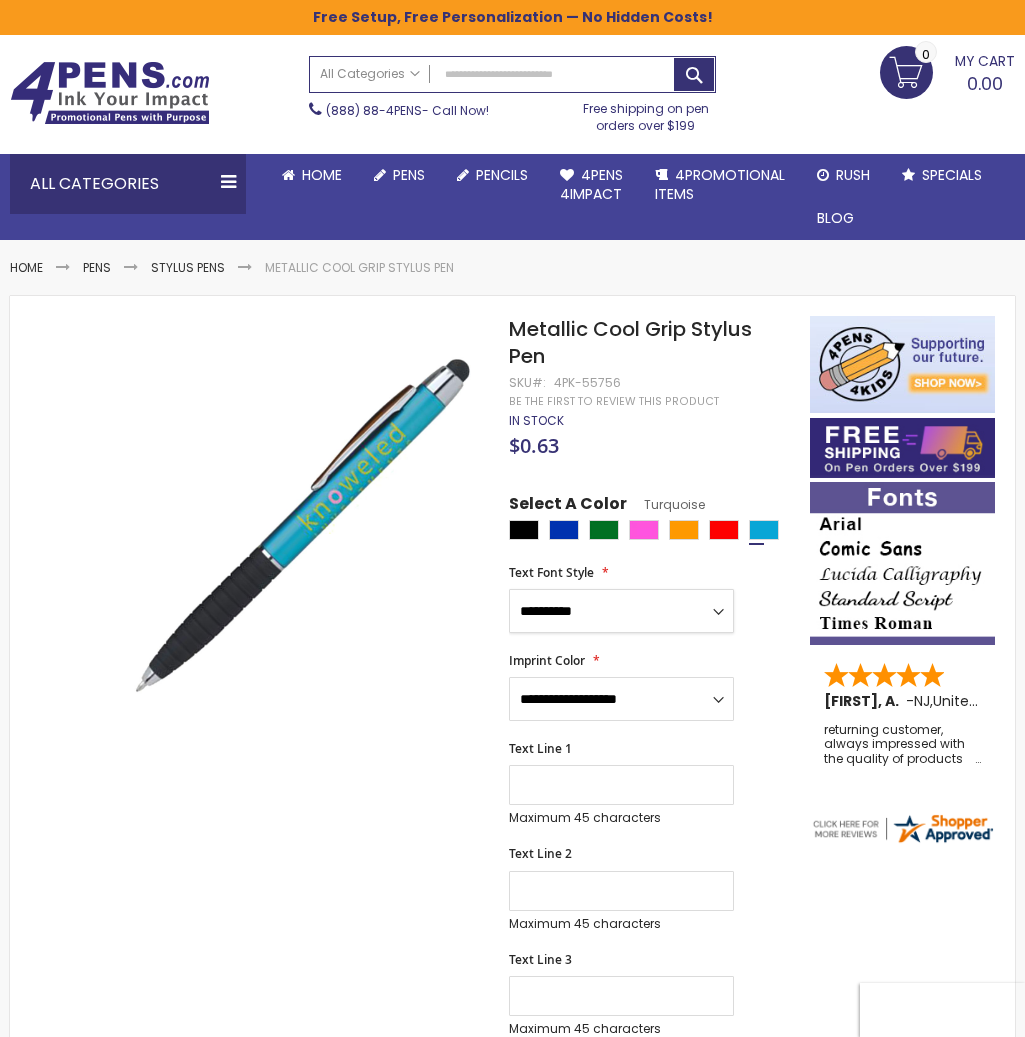 click on "**********" at bounding box center [621, 611] 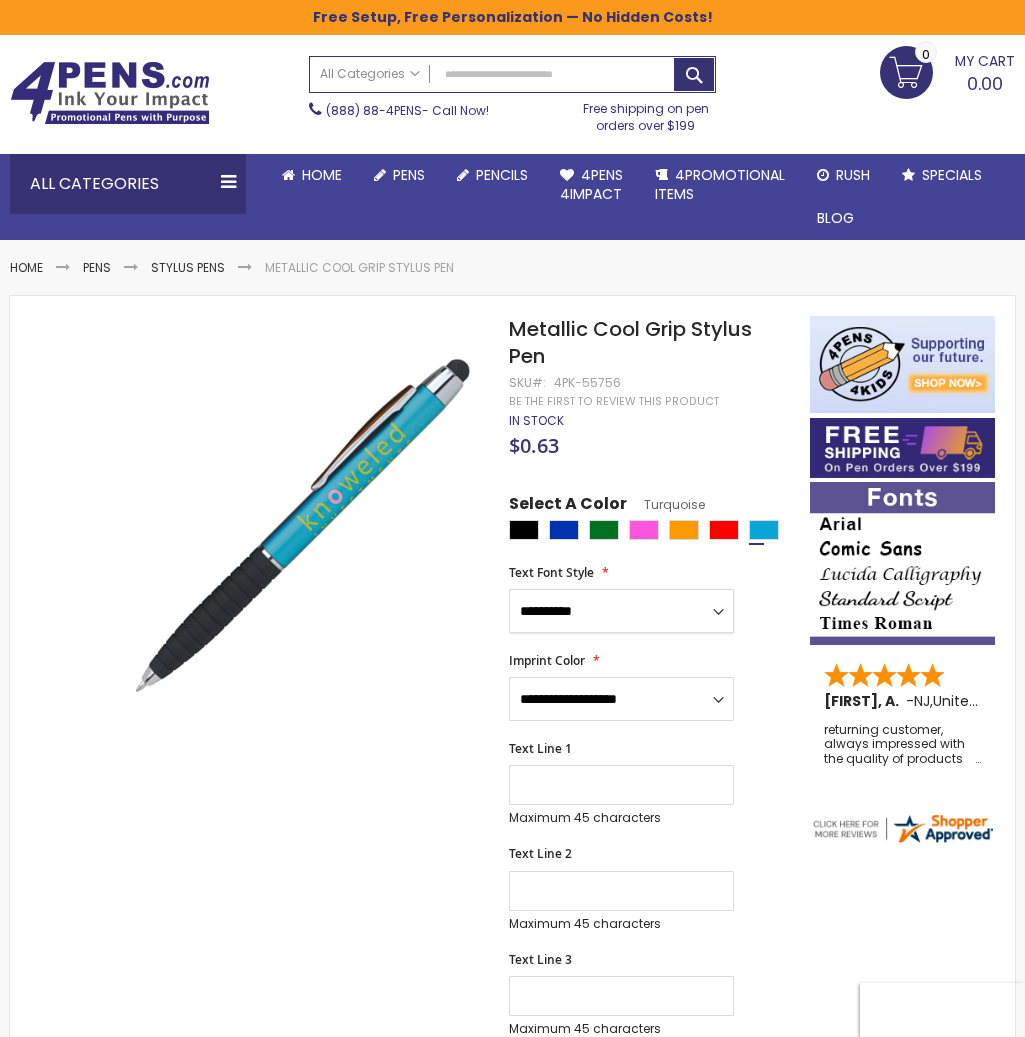 select on "****" 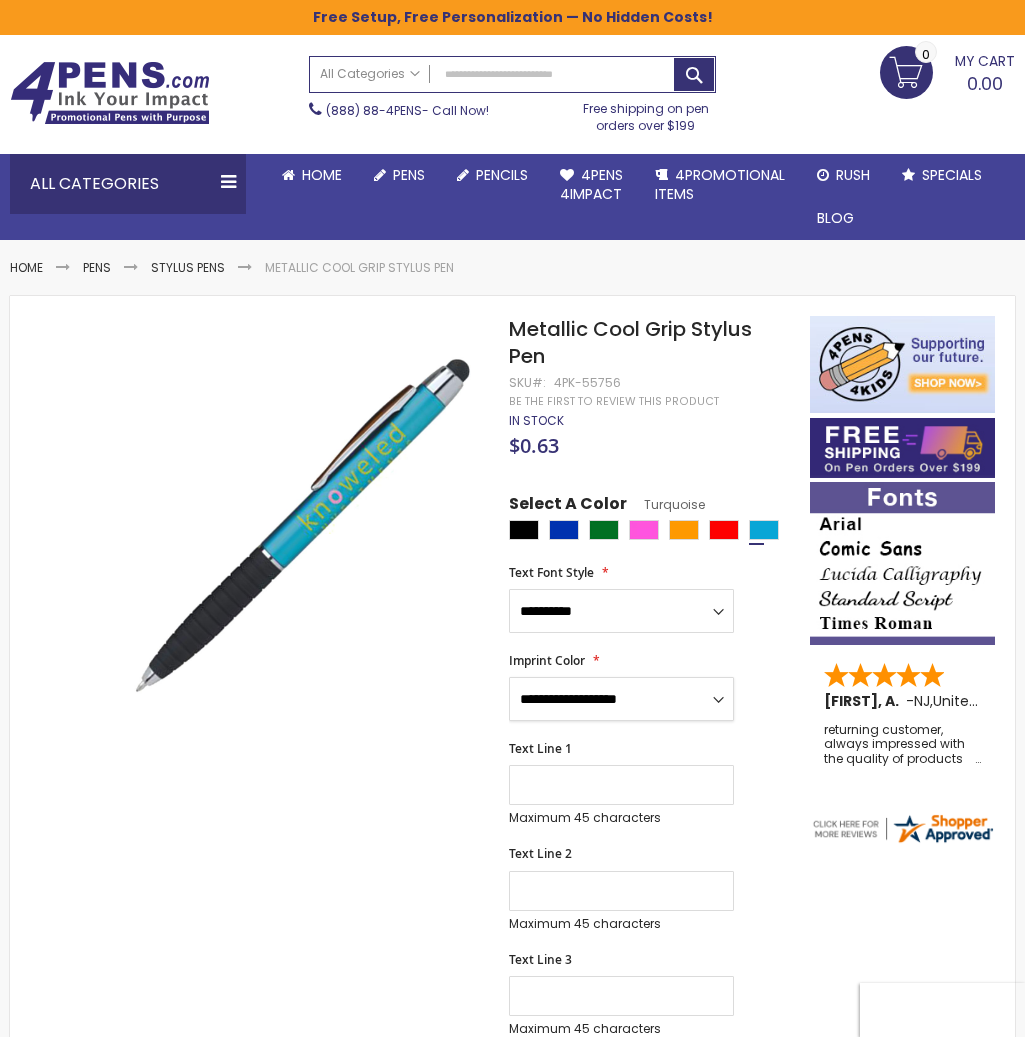 click on "**********" at bounding box center (621, 699) 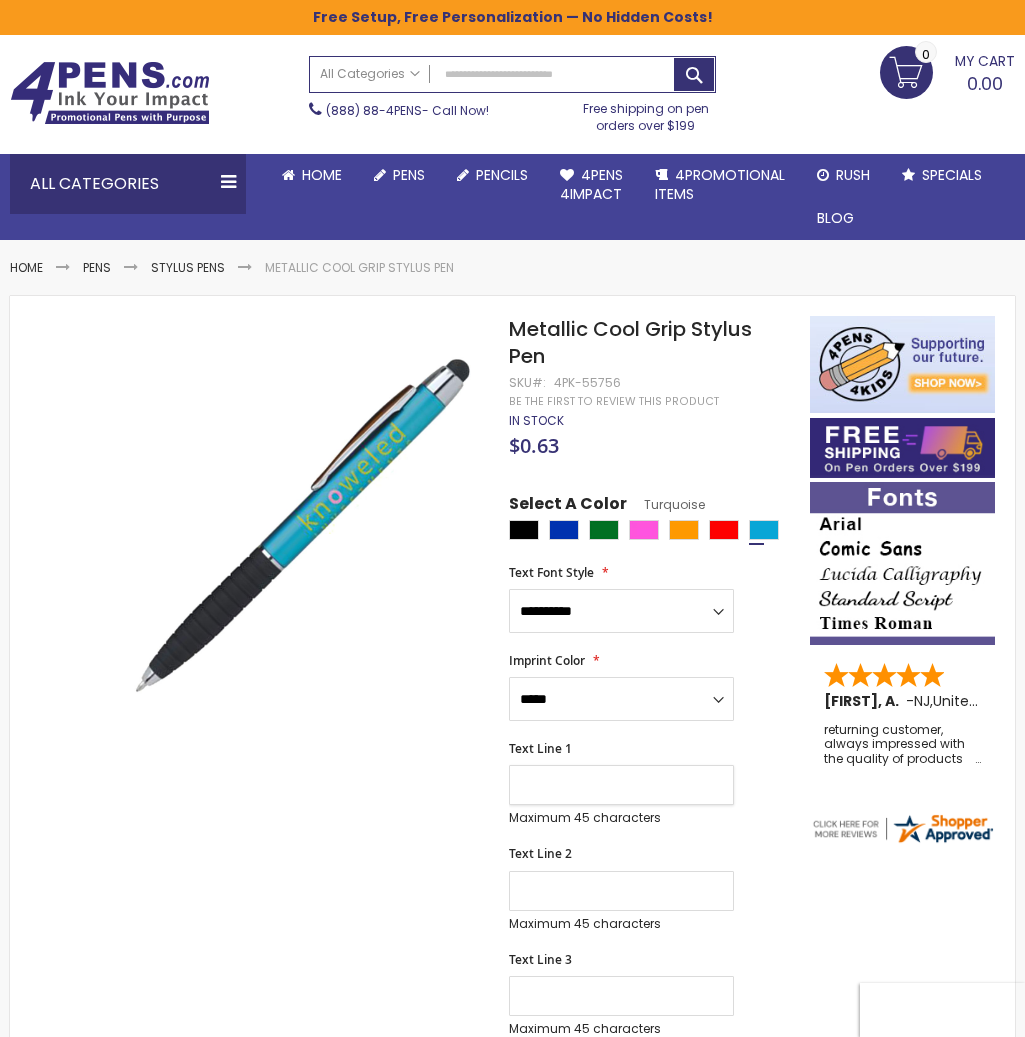 click on "Text Line 1" at bounding box center [621, 785] 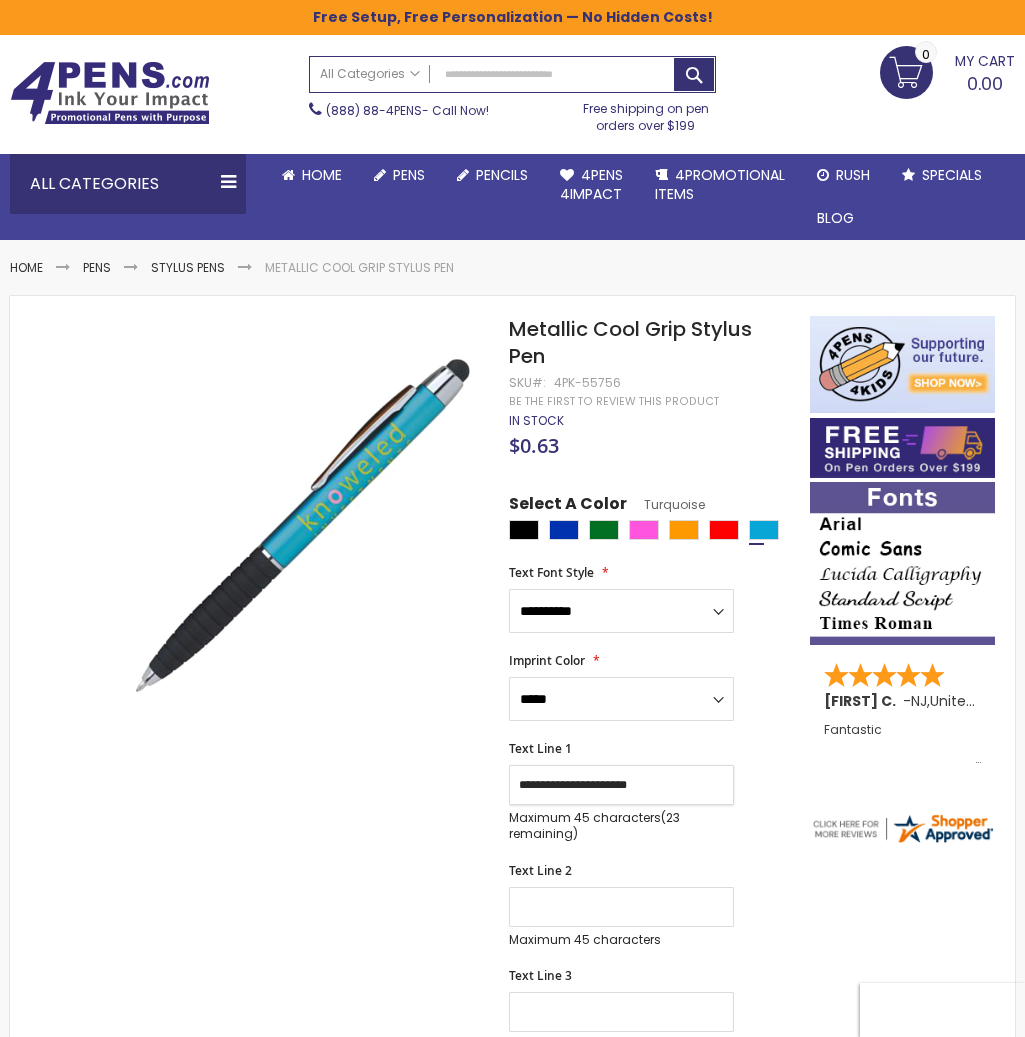 type on "**********" 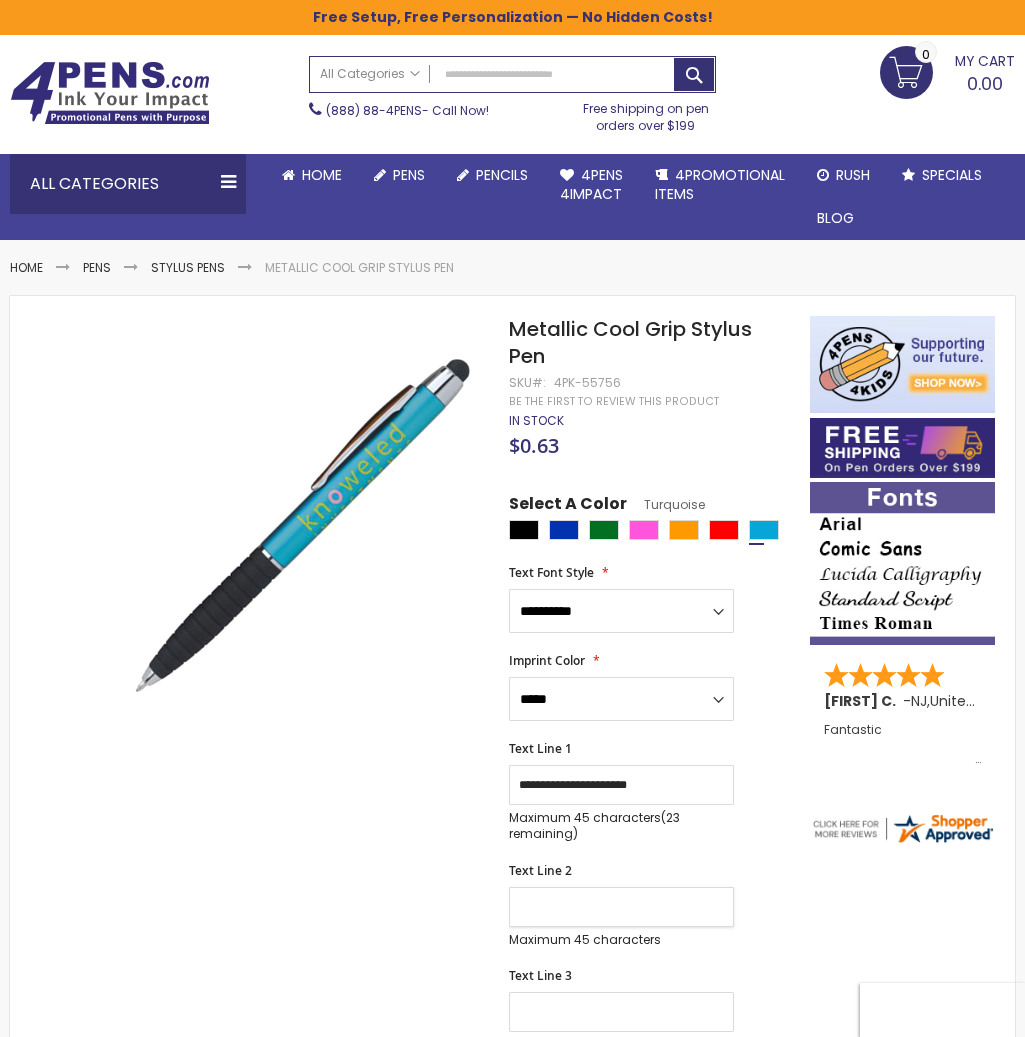 click on "Text Line 2" at bounding box center [621, 907] 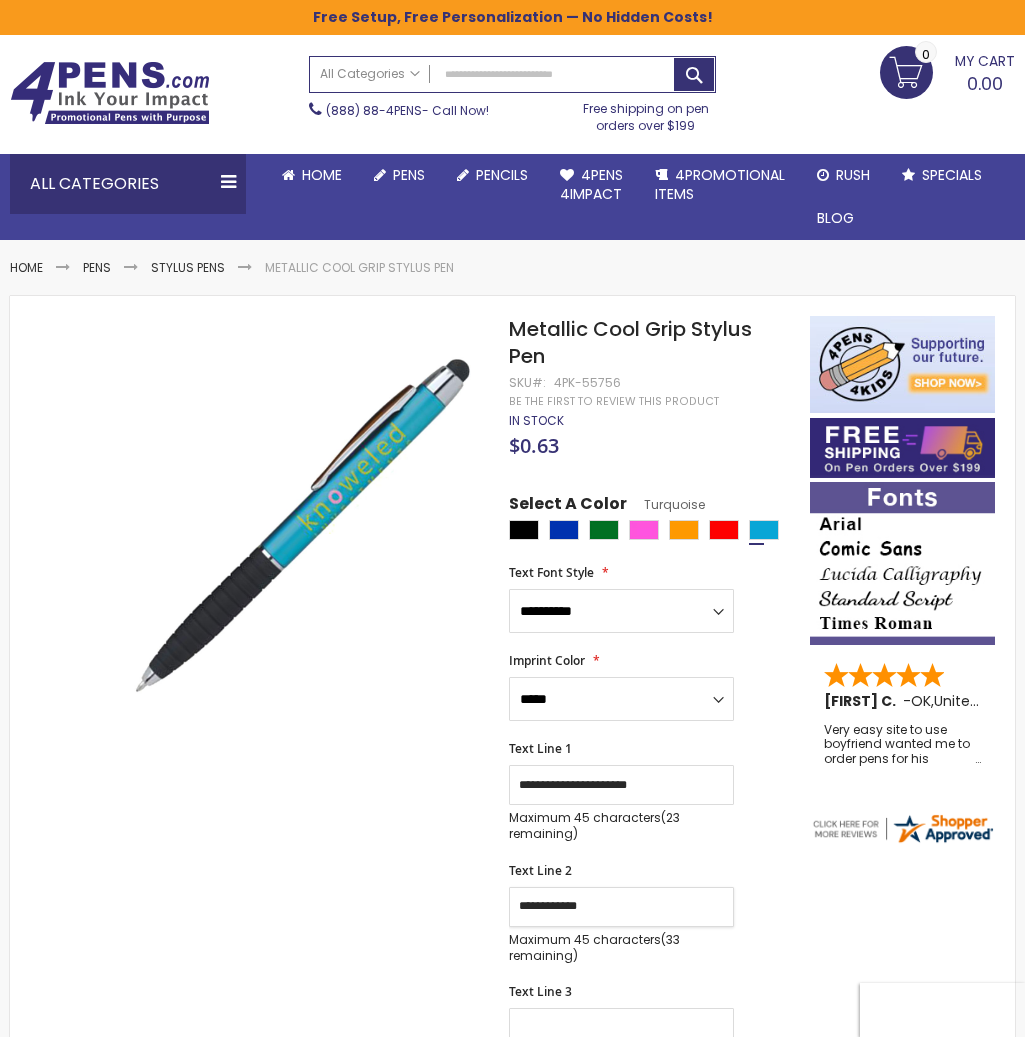 type on "**********" 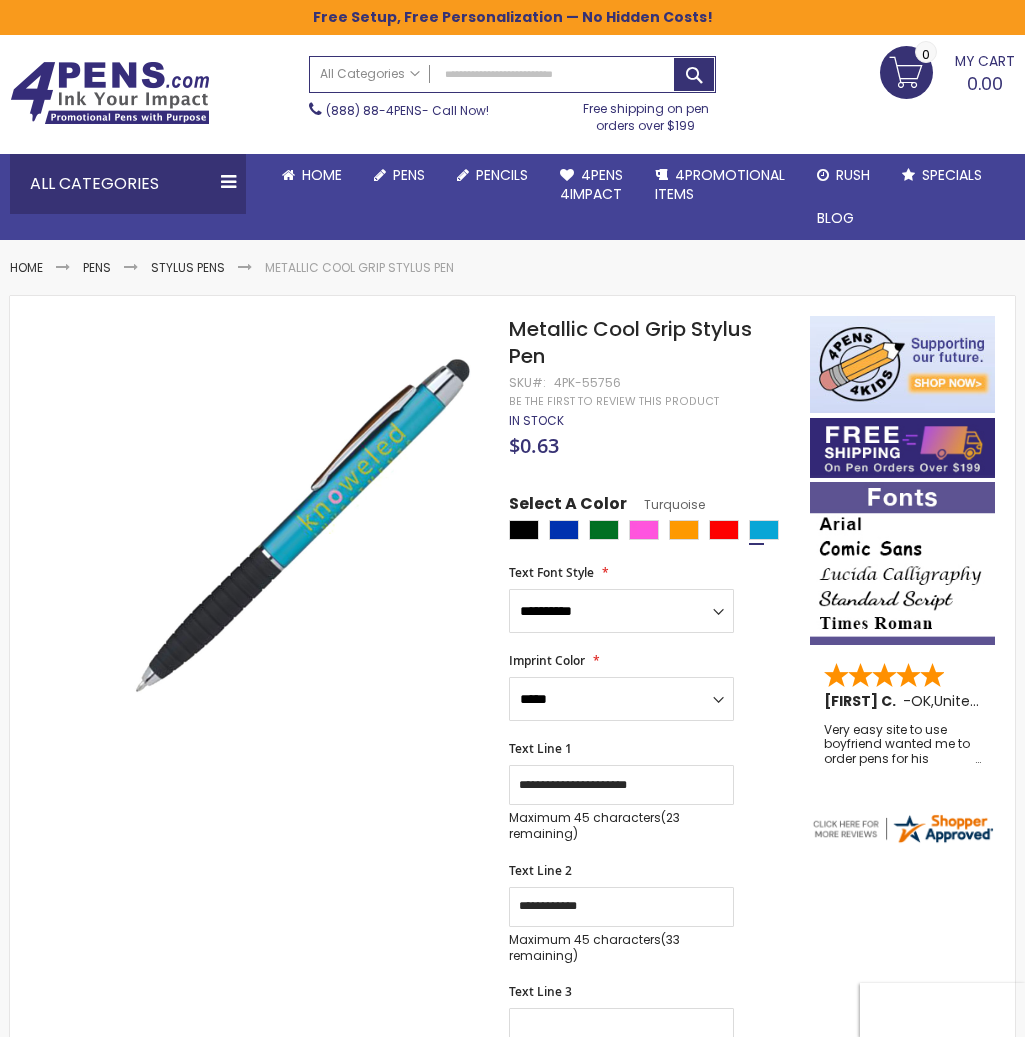 click on "**********" at bounding box center (649, 916) 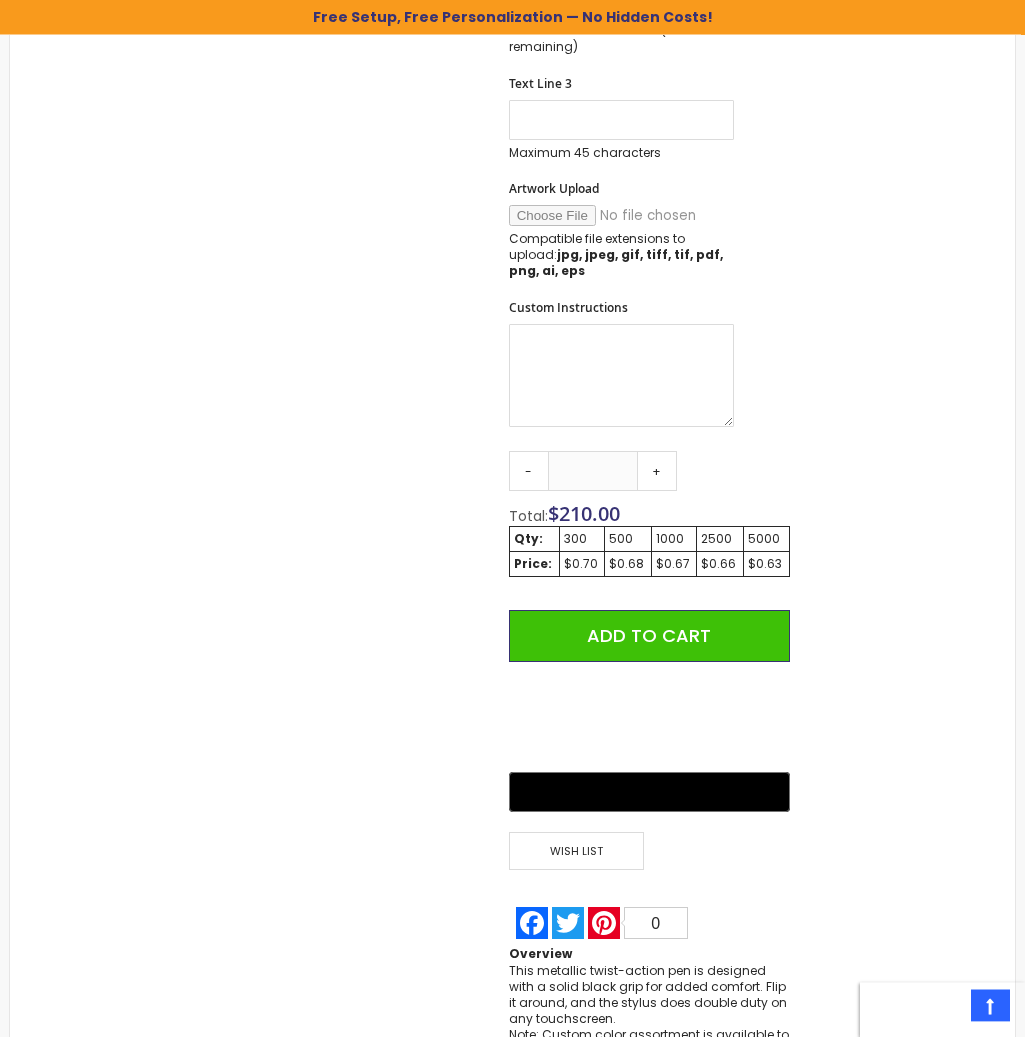 scroll, scrollTop: 1176, scrollLeft: 0, axis: vertical 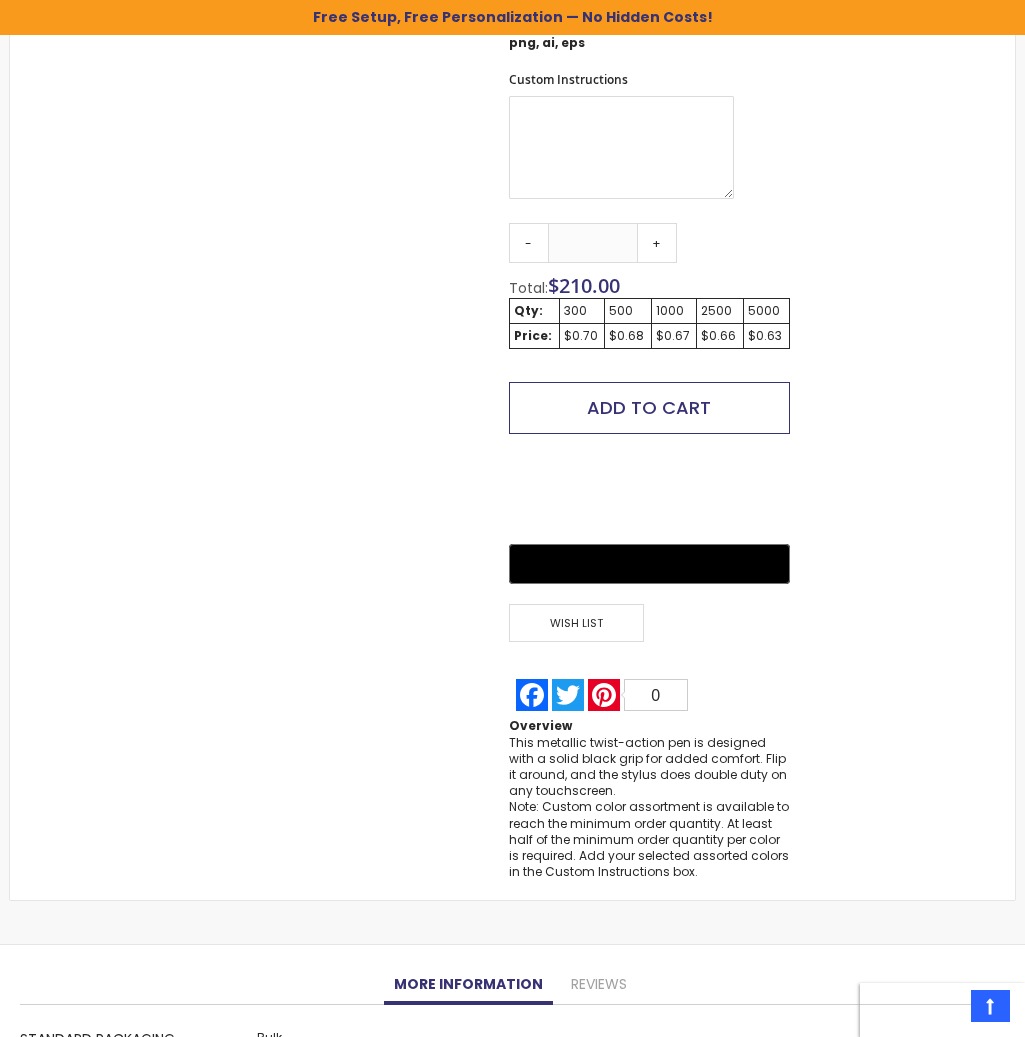 click on "Add to Cart" at bounding box center (649, 407) 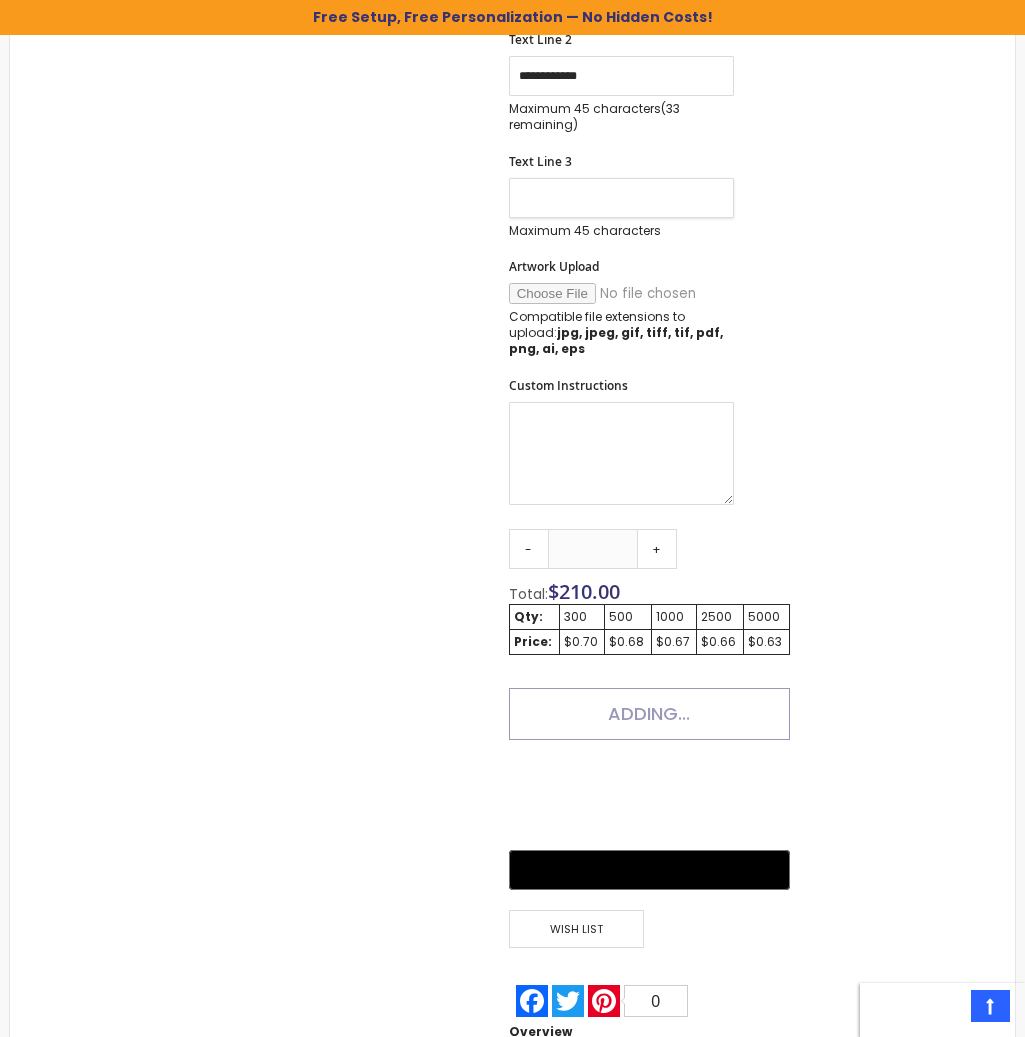 scroll, scrollTop: 510, scrollLeft: 0, axis: vertical 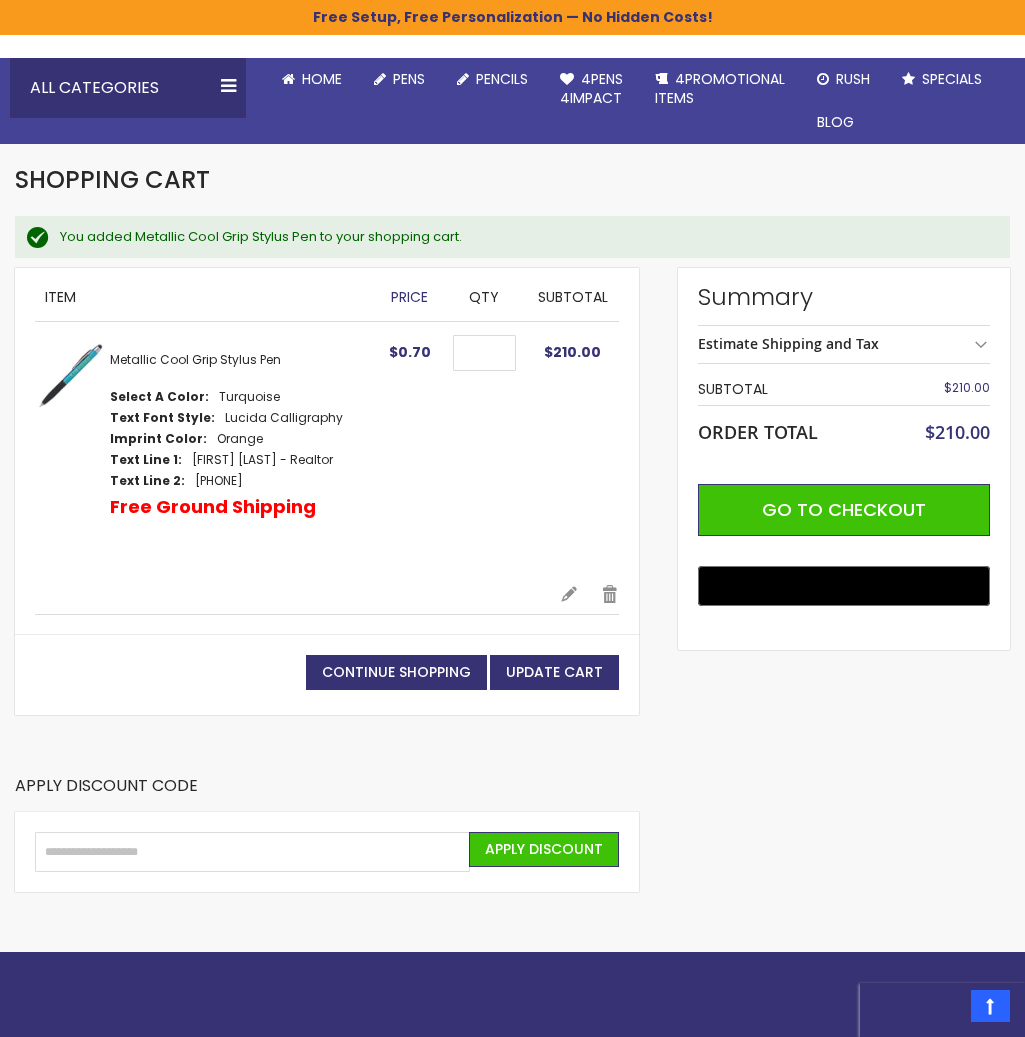 click at bounding box center (70, 377) 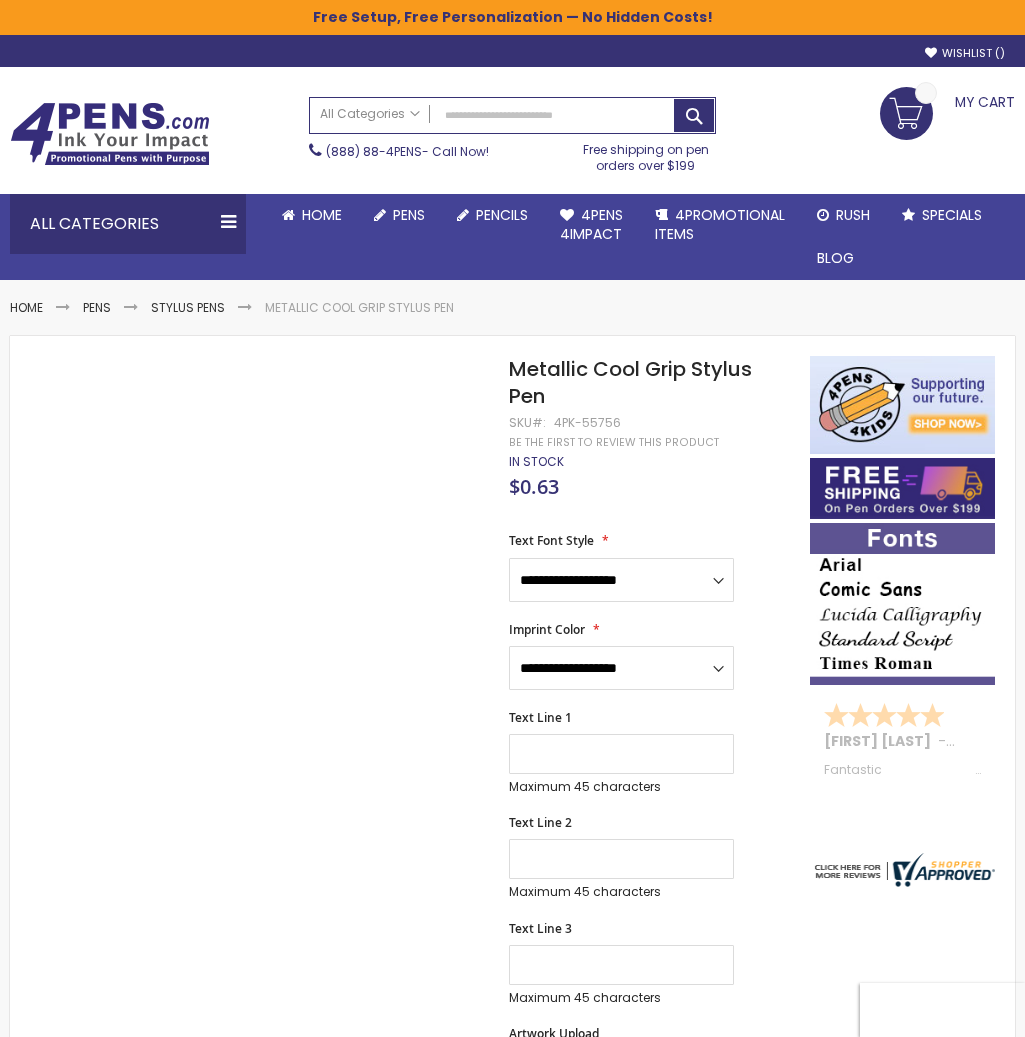 scroll, scrollTop: 3, scrollLeft: 0, axis: vertical 